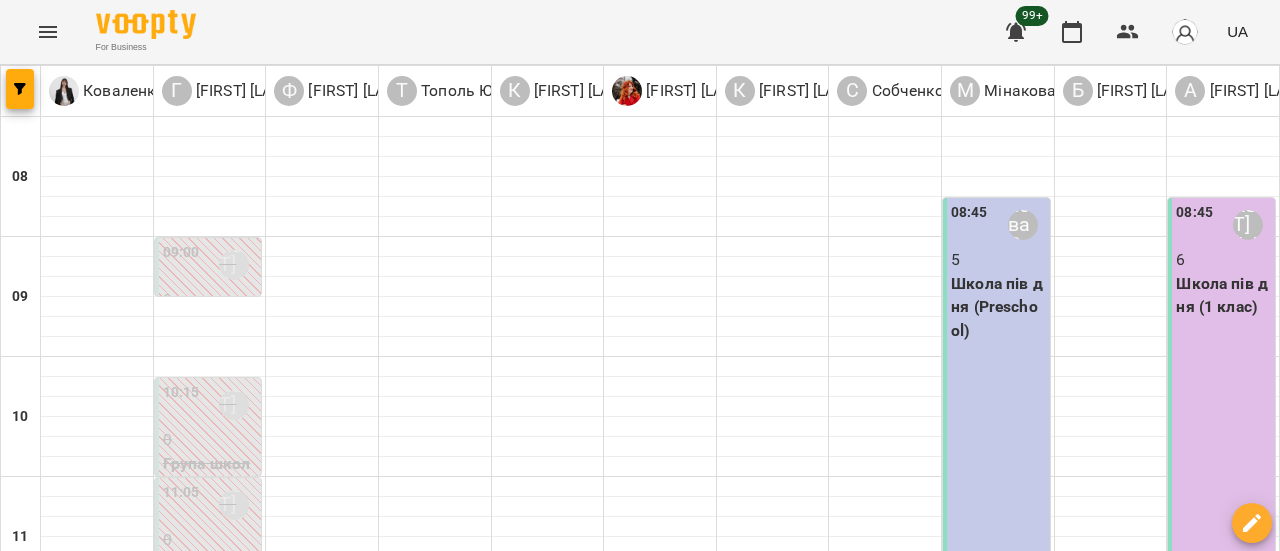 scroll, scrollTop: 0, scrollLeft: 0, axis: both 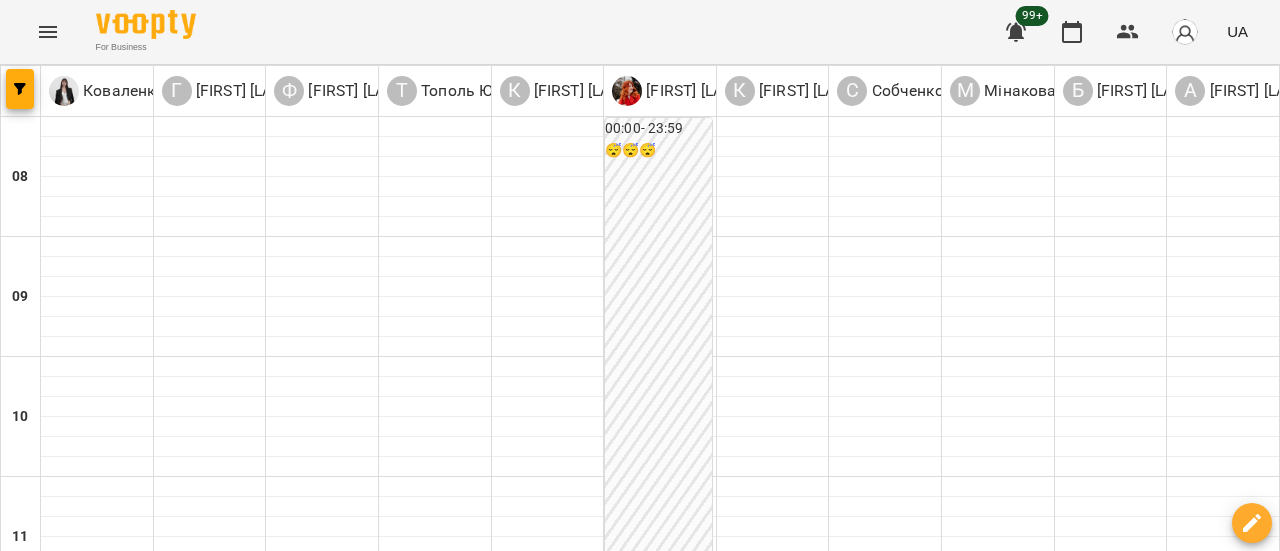 click 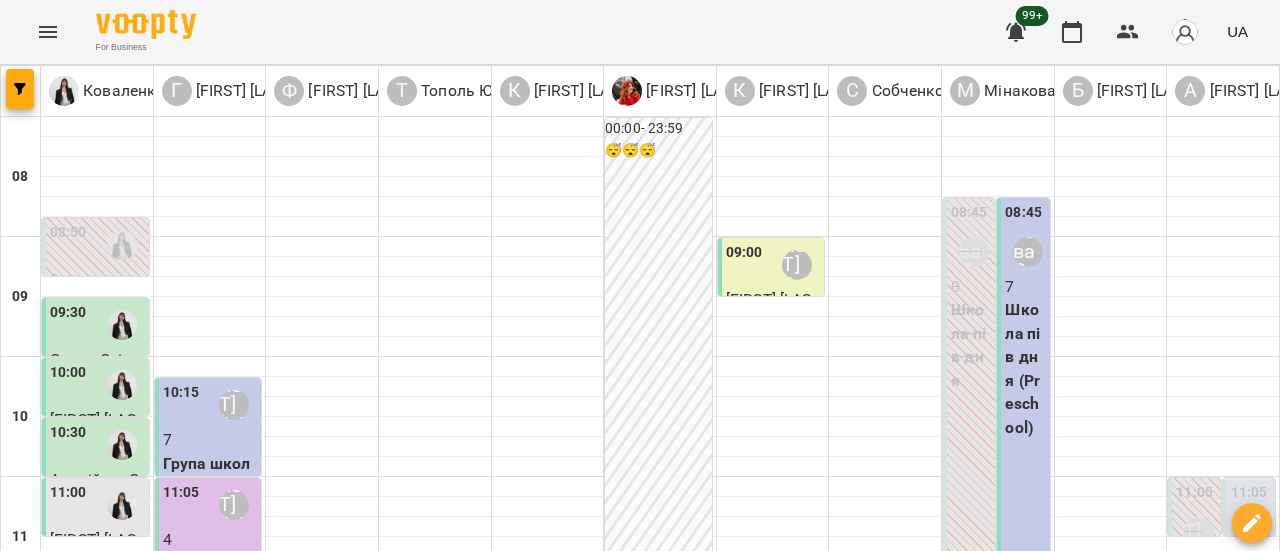 scroll, scrollTop: 200, scrollLeft: 0, axis: vertical 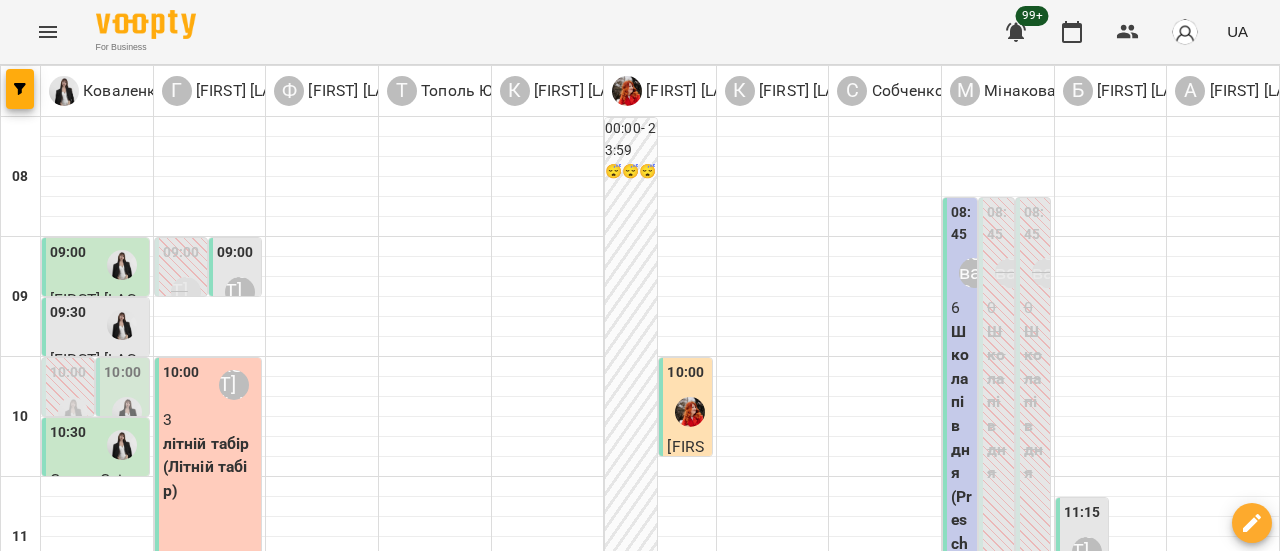 click on "ср 09 лип" at bounding box center (630, 1589) 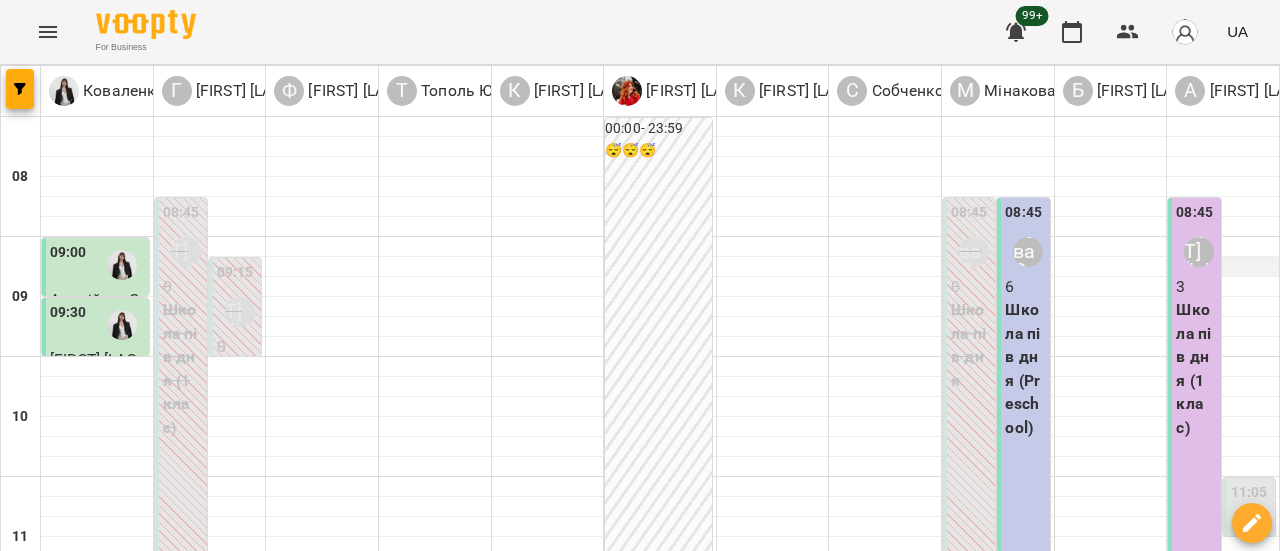 scroll, scrollTop: 300, scrollLeft: 0, axis: vertical 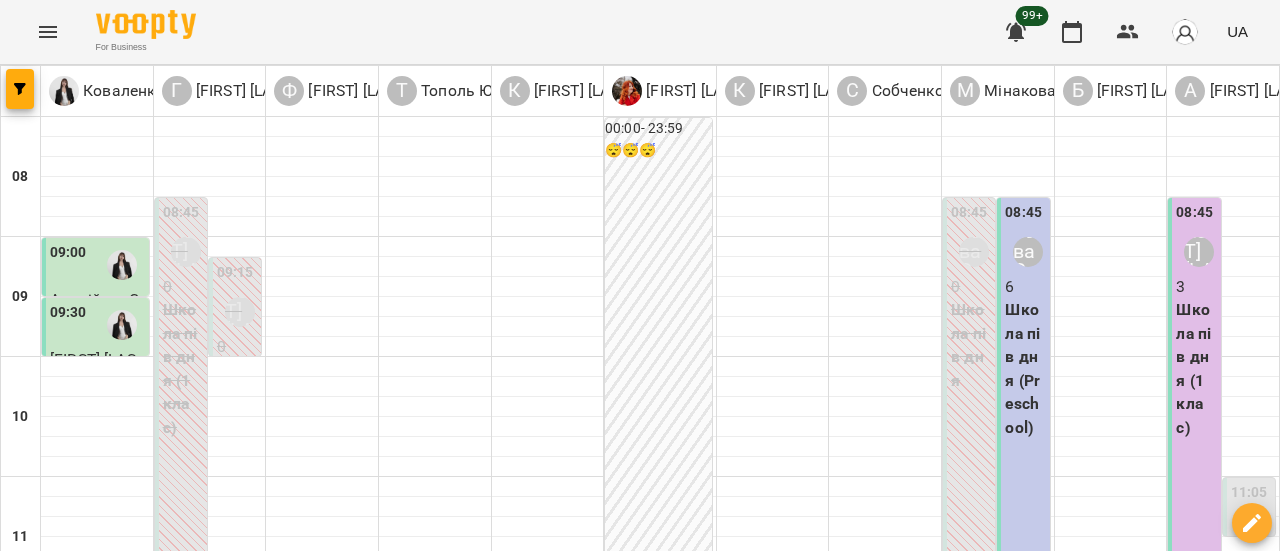 click on "08 лип" at bounding box center (243, 1602) 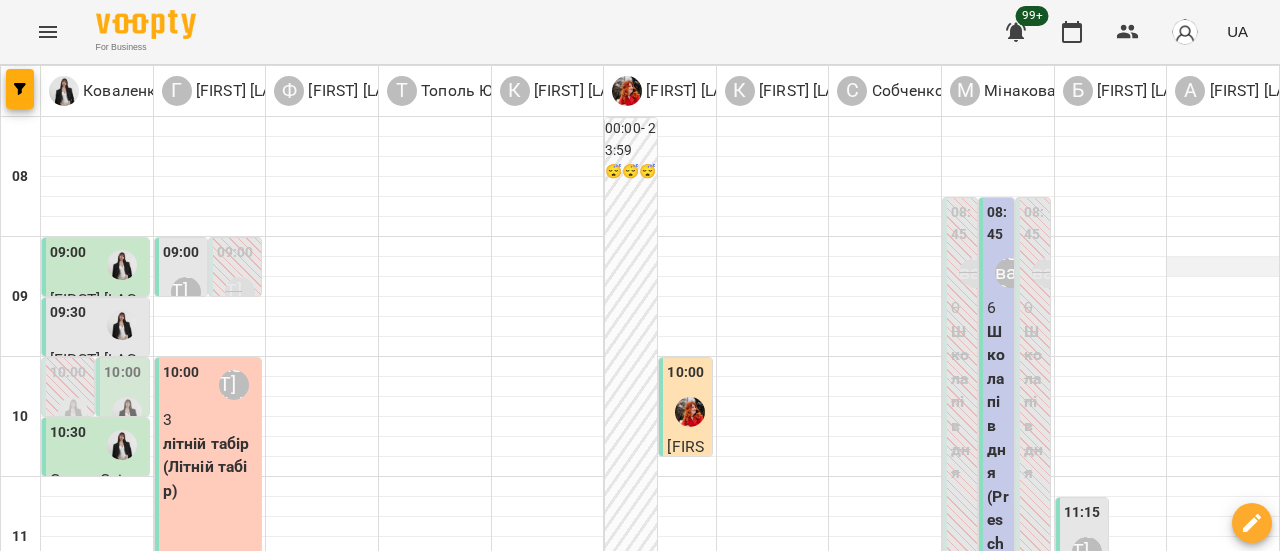 scroll, scrollTop: 400, scrollLeft: 0, axis: vertical 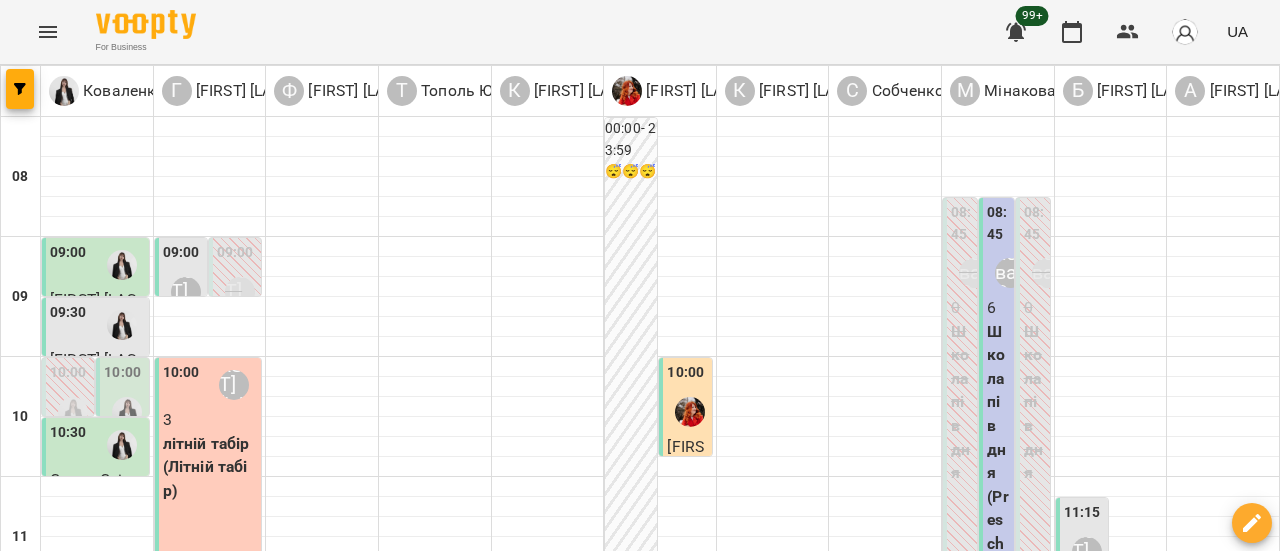 click on "[TIME] [FIRST] [LAST]" at bounding box center [1223, 585] 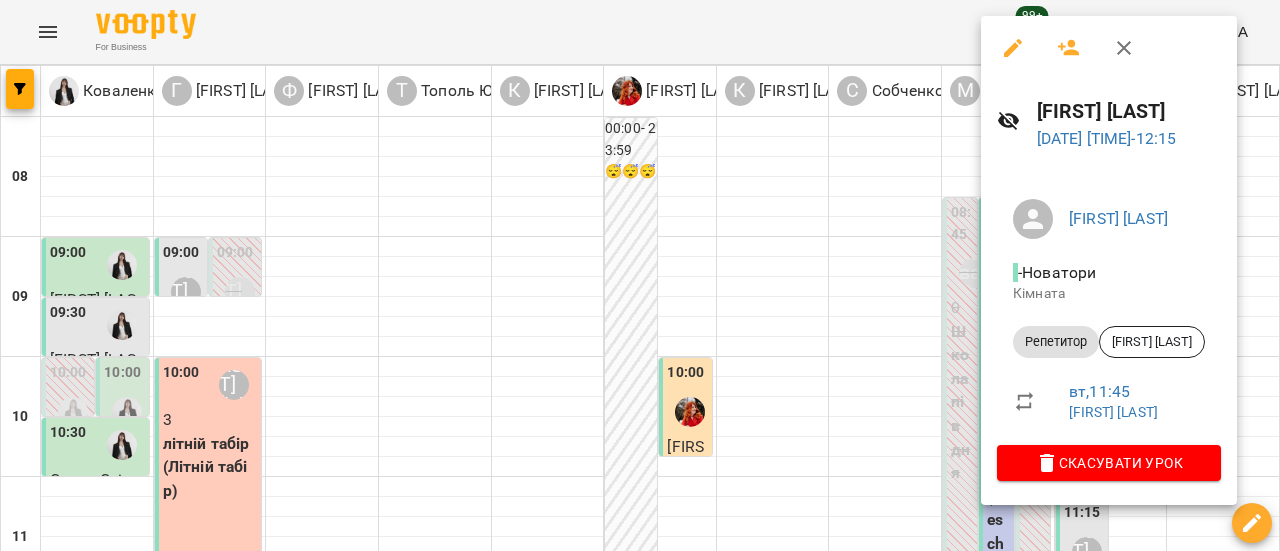 click 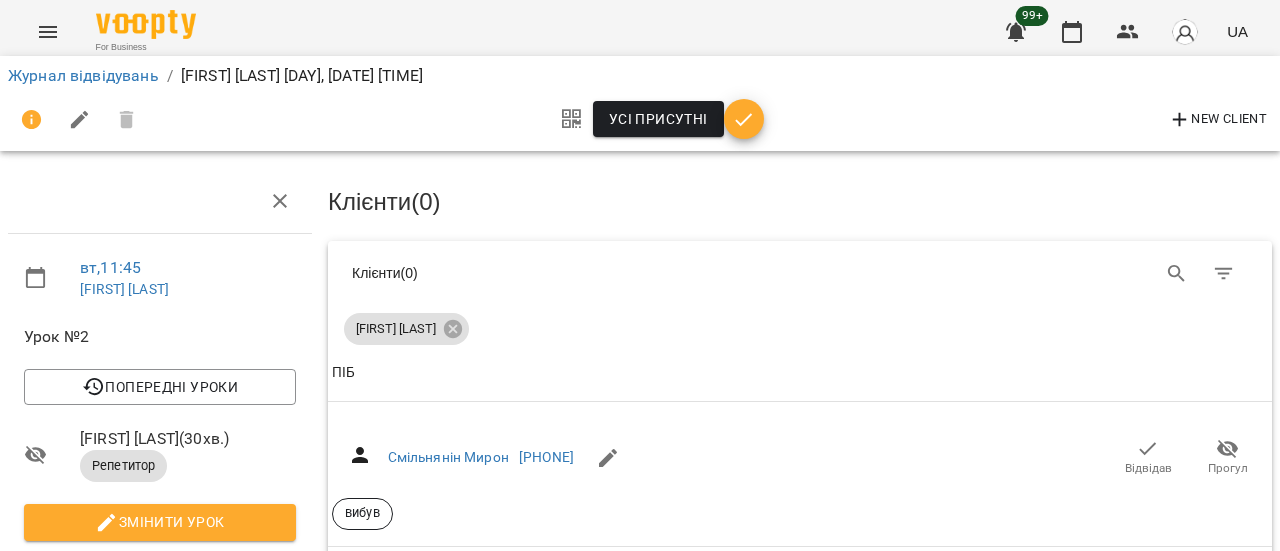 scroll, scrollTop: 0, scrollLeft: 0, axis: both 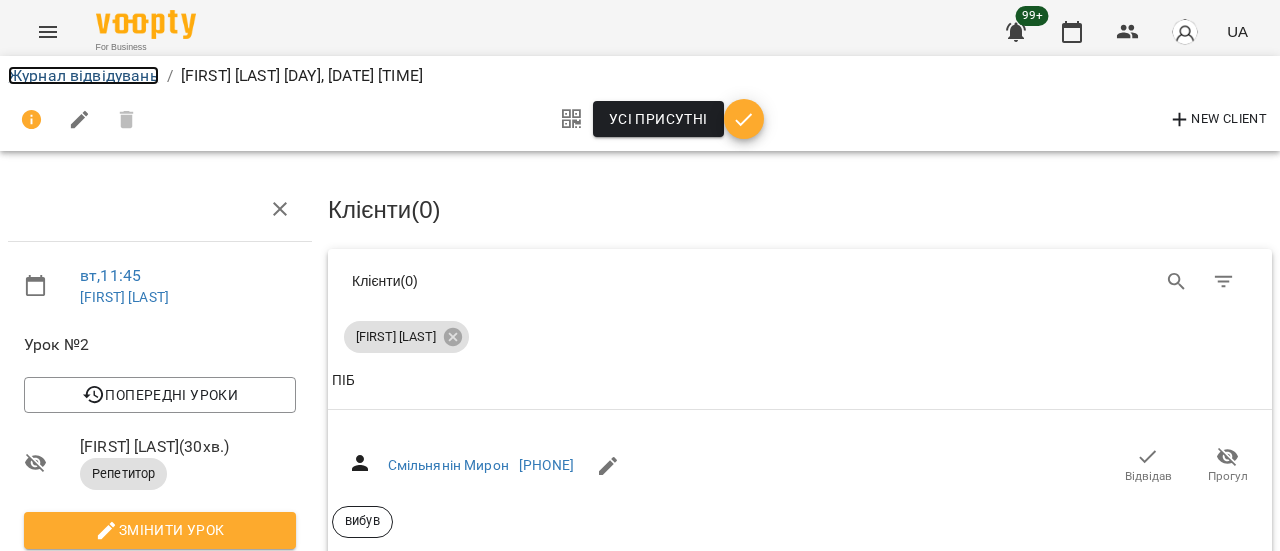click on "Журнал відвідувань" at bounding box center (83, 75) 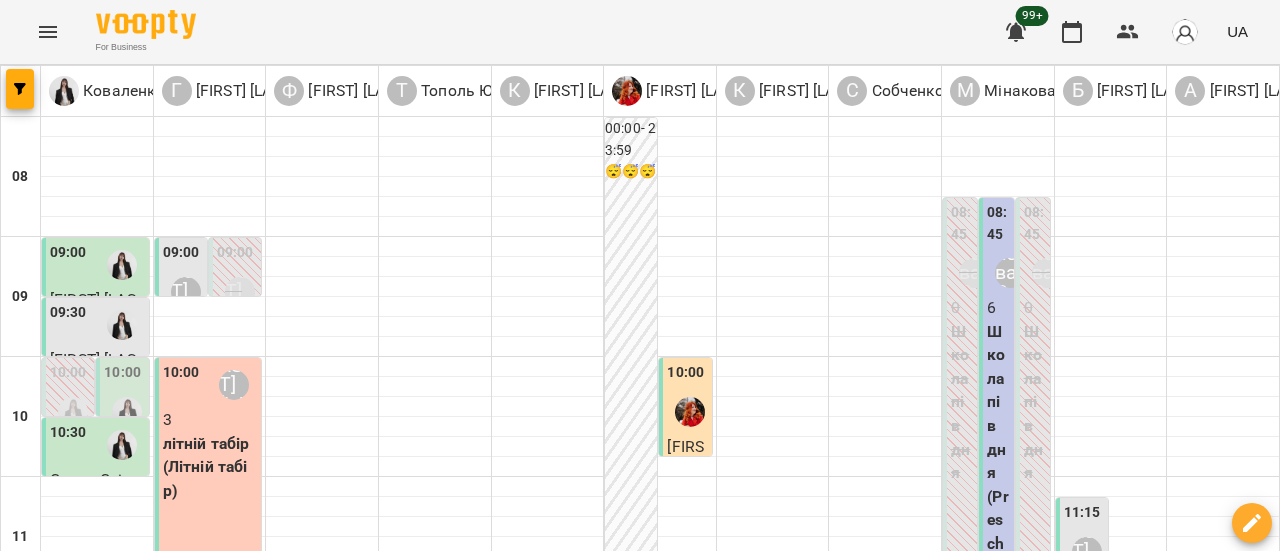 scroll, scrollTop: 300, scrollLeft: 0, axis: vertical 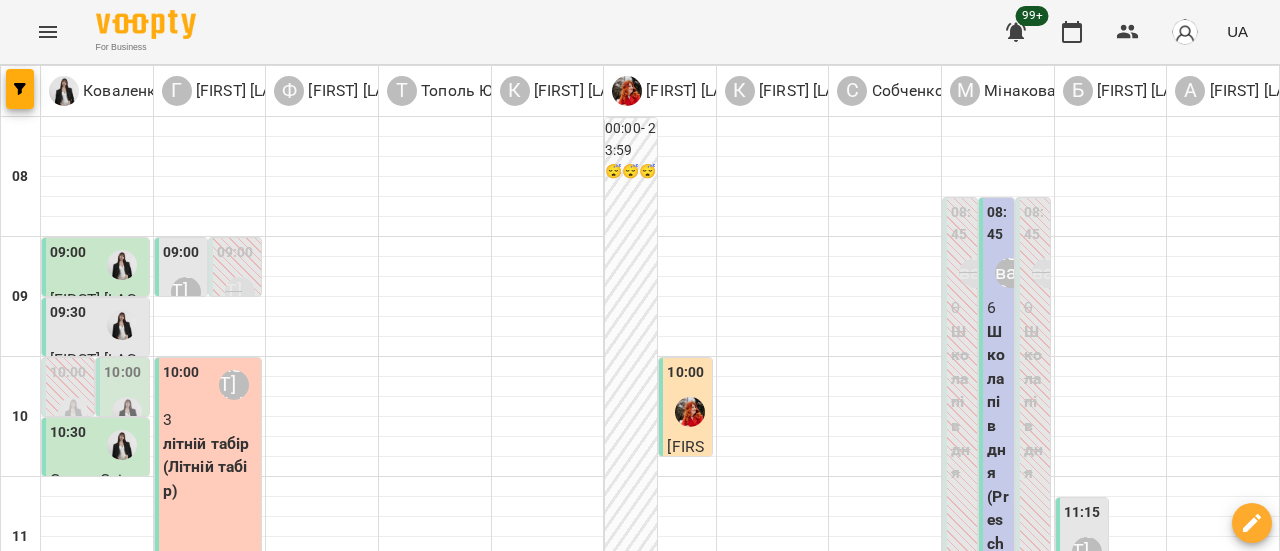 click on "ср" at bounding box center (630, 1583) 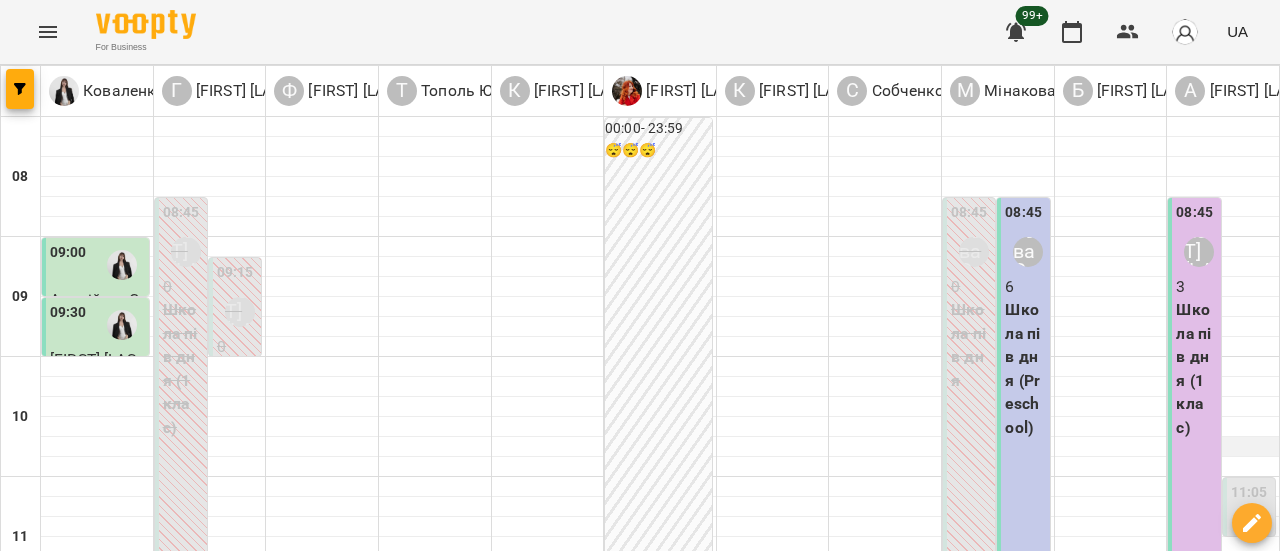 scroll, scrollTop: 200, scrollLeft: 0, axis: vertical 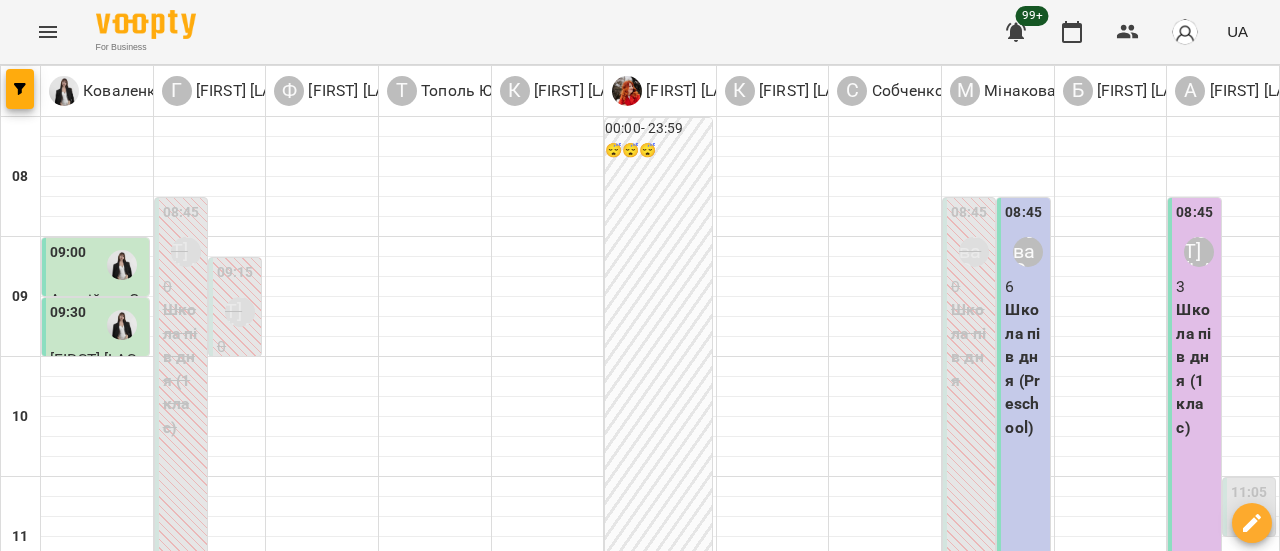 click on "[FIRST] [LAST]" at bounding box center (1254, 532) 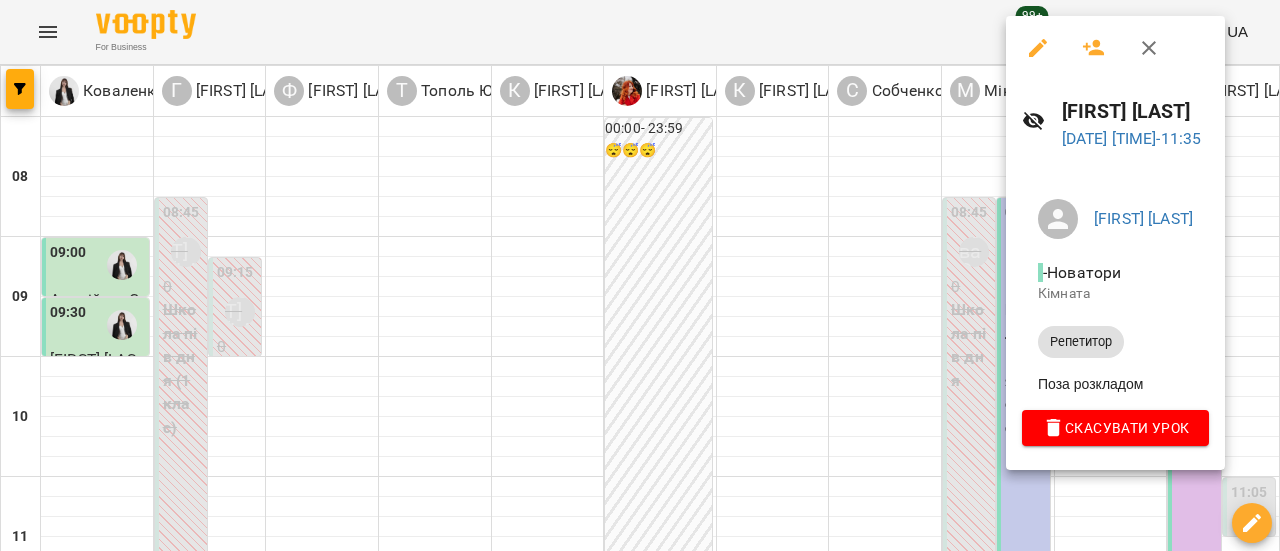 click at bounding box center (1149, 48) 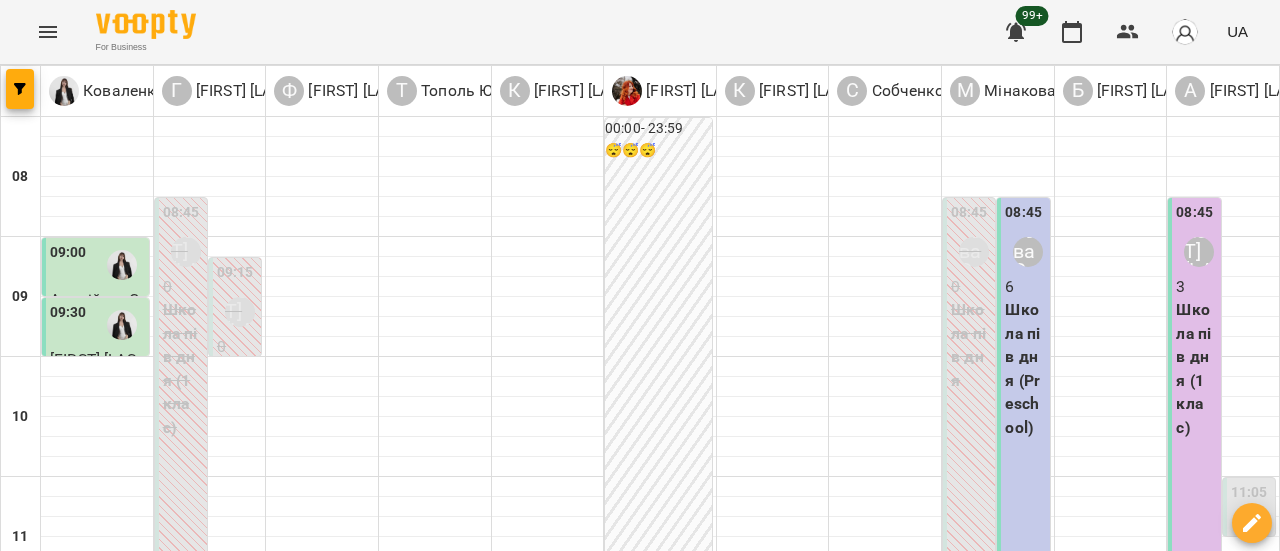 click on "[FIRST] [LAST]" at bounding box center (1254, 532) 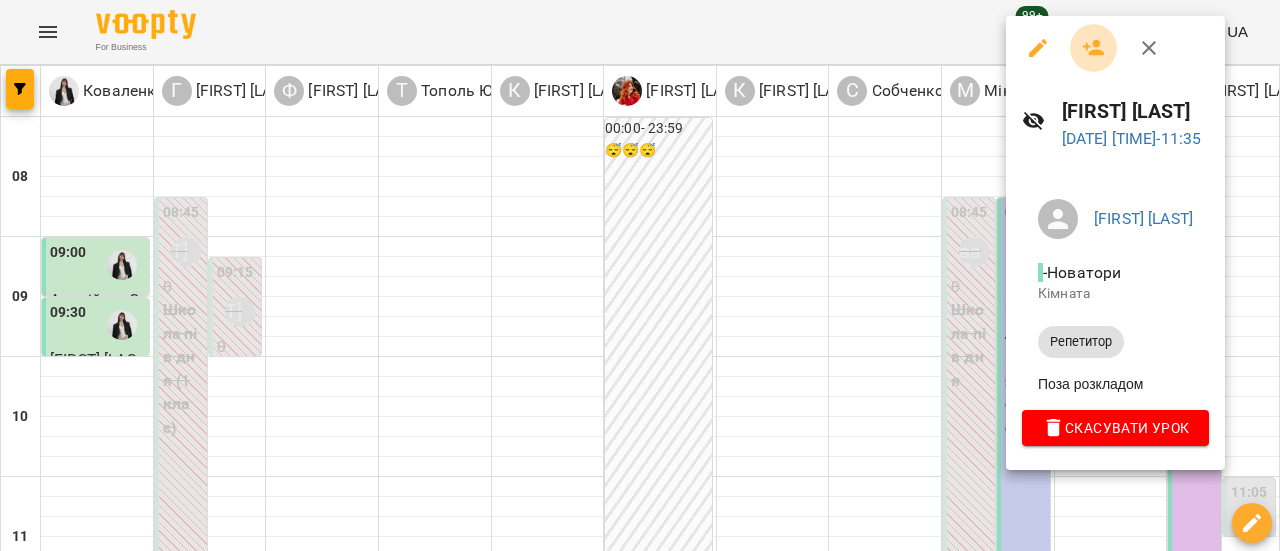 click 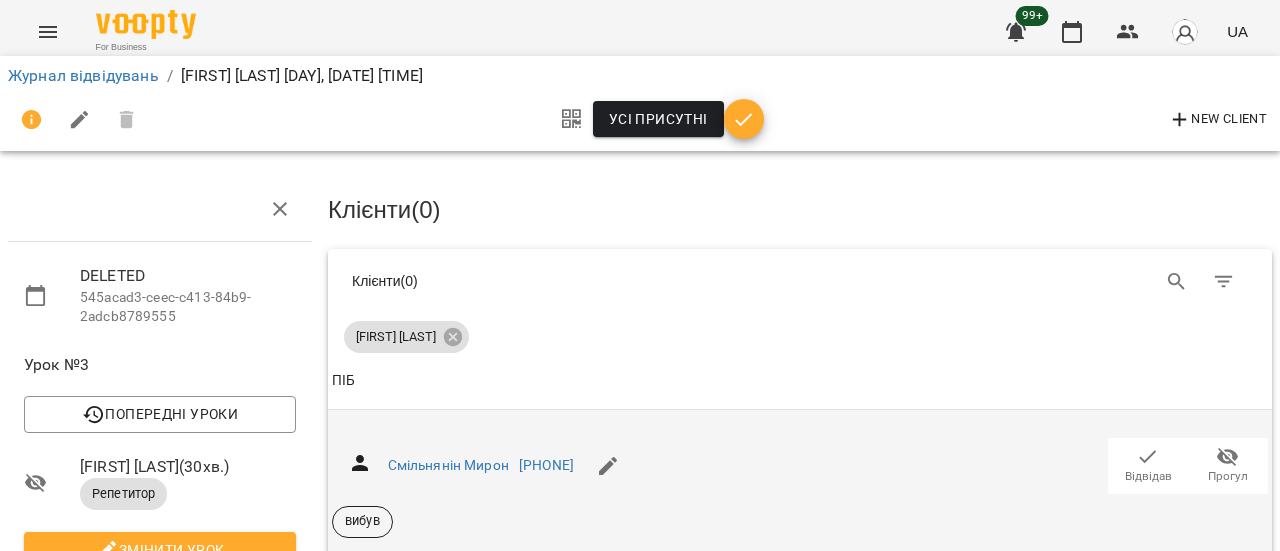 click on "Відвідав" at bounding box center (1148, 465) 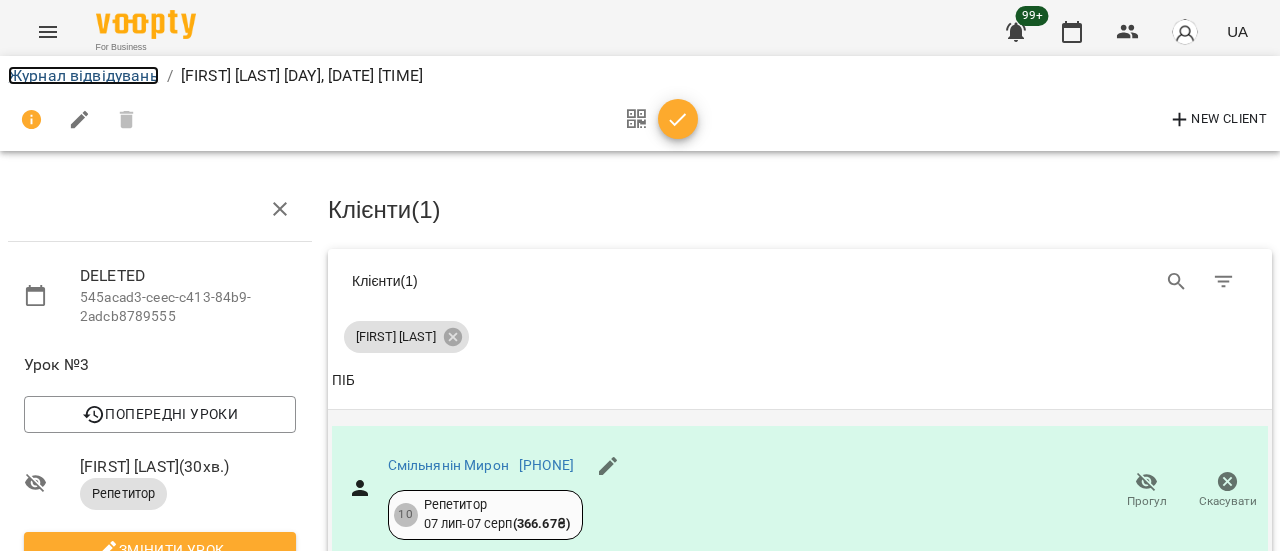 click on "Журнал відвідувань" at bounding box center [83, 75] 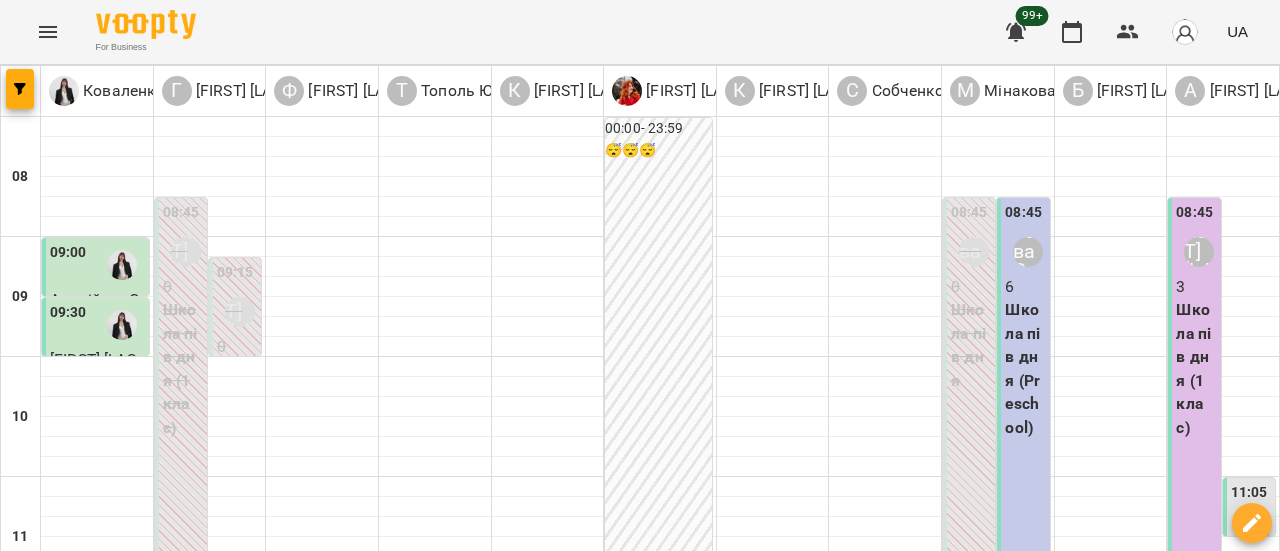 click on "чт" at bounding box center (834, 1583) 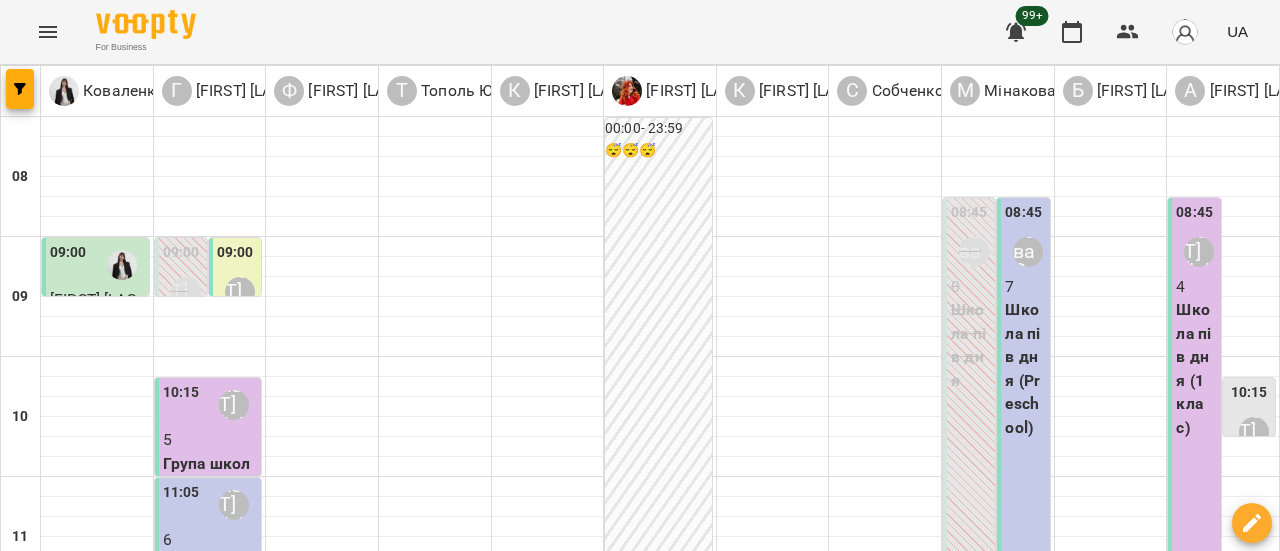 scroll, scrollTop: 200, scrollLeft: 0, axis: vertical 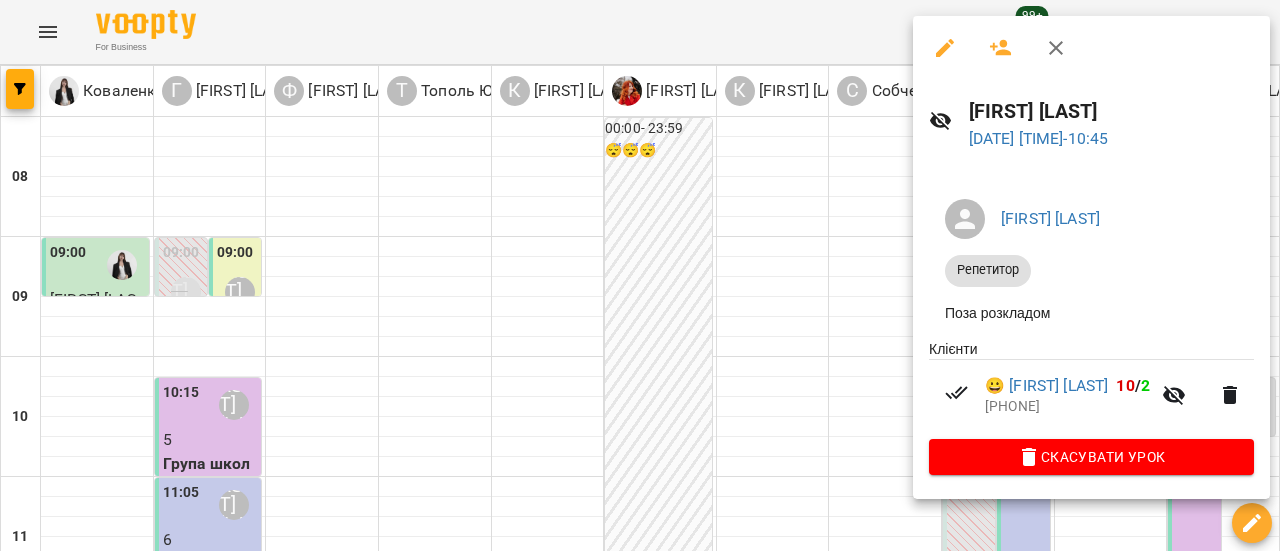 click 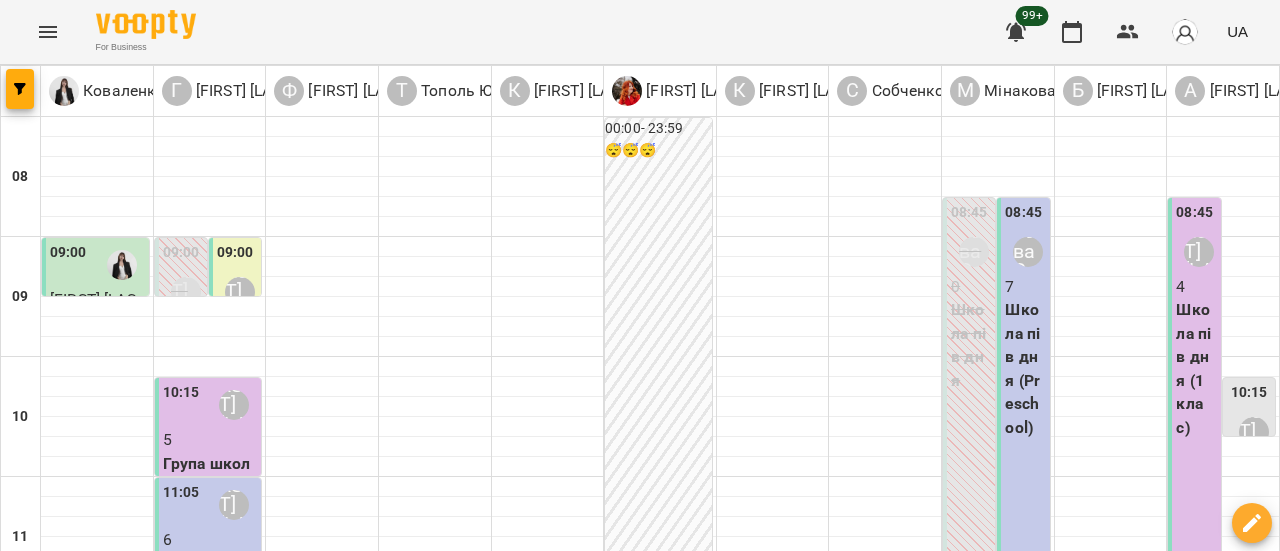 click on "пт" at bounding box center [1038, 1583] 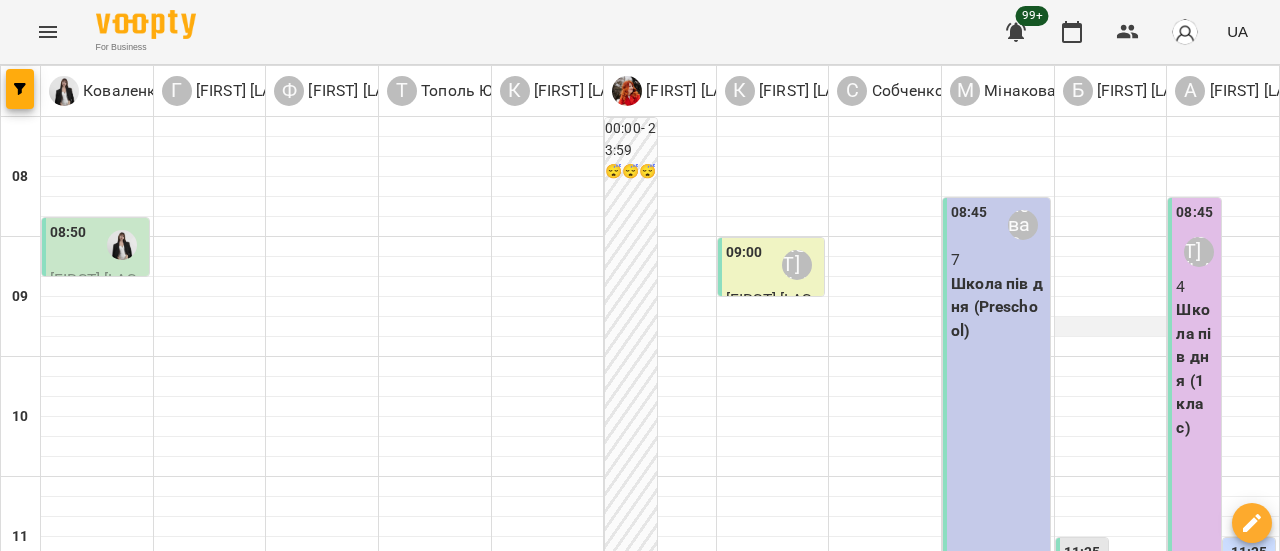 scroll, scrollTop: 300, scrollLeft: 0, axis: vertical 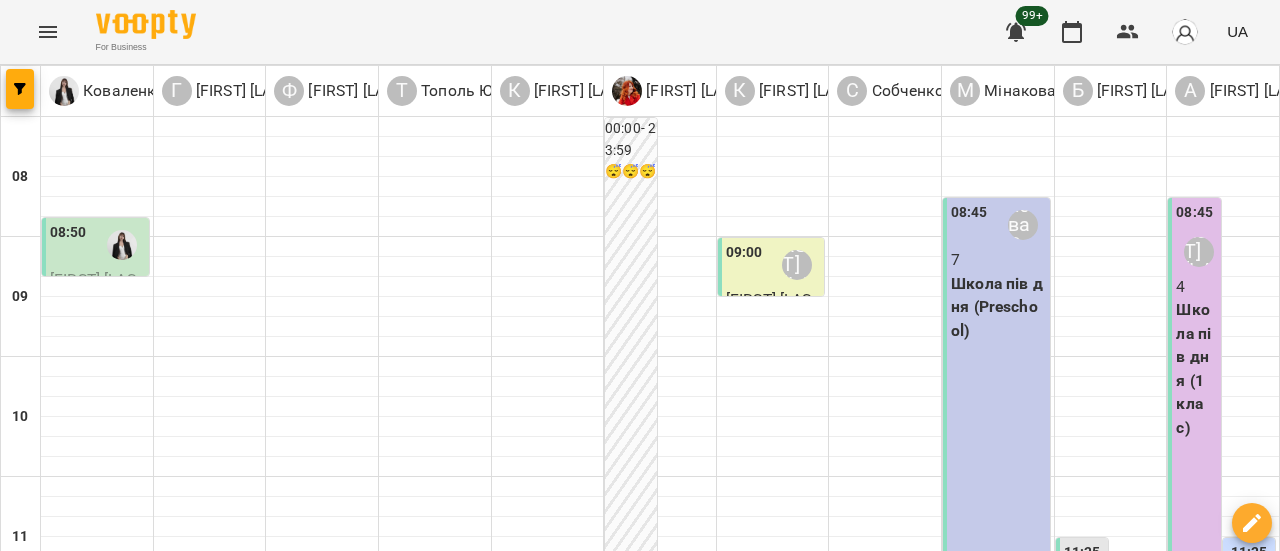 click on "[FIRST] [LAST]" at bounding box center [1254, 592] 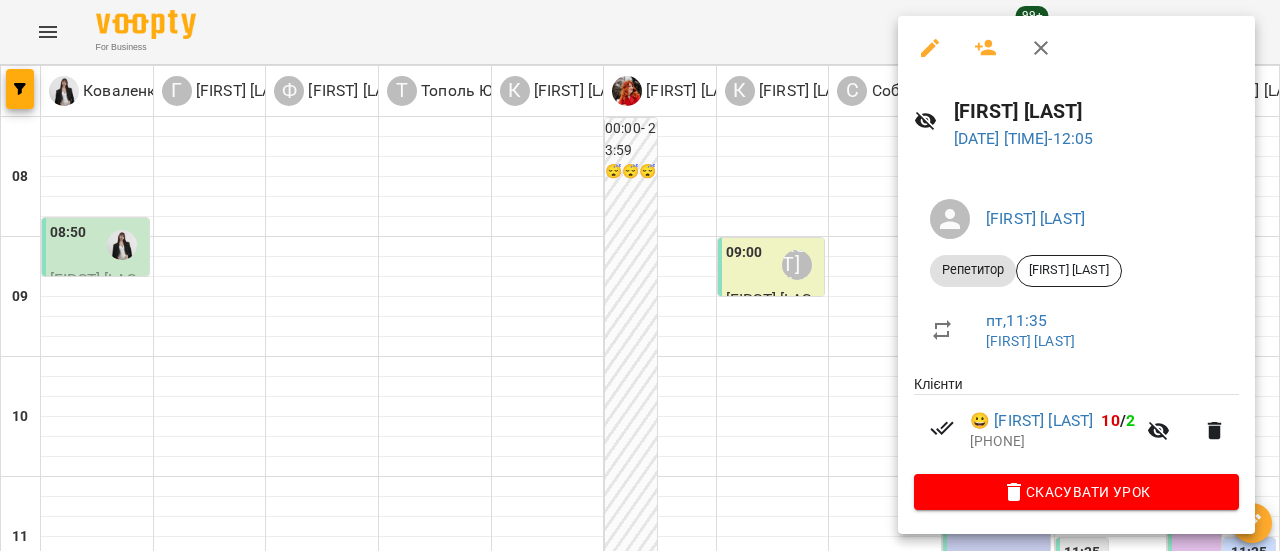 drag, startPoint x: 1039, startPoint y: 40, endPoint x: 1052, endPoint y: 46, distance: 14.3178215 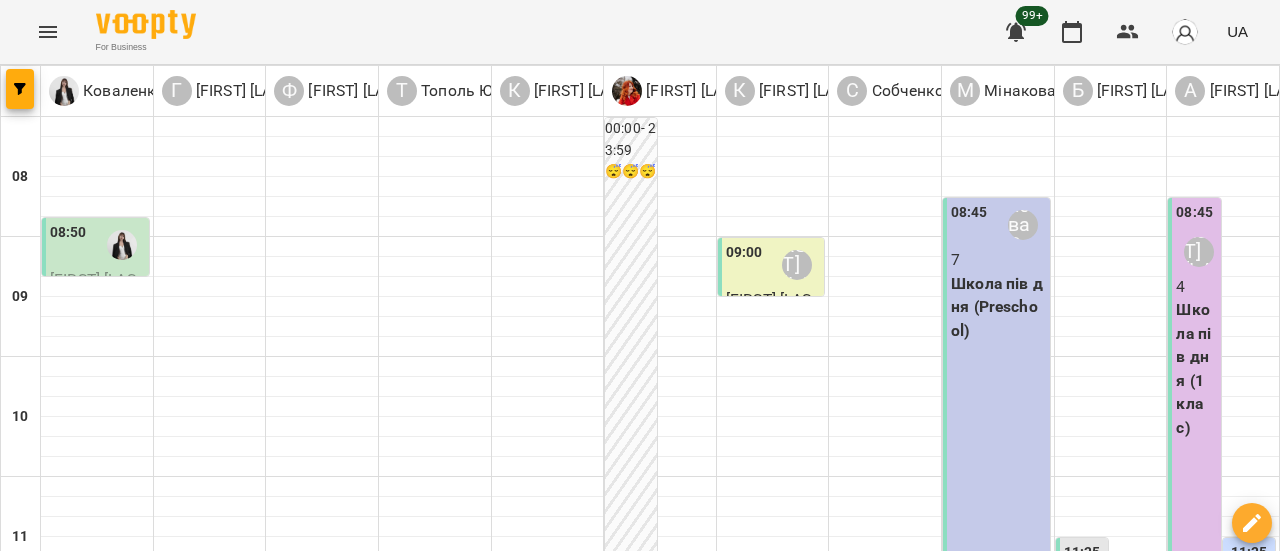 click 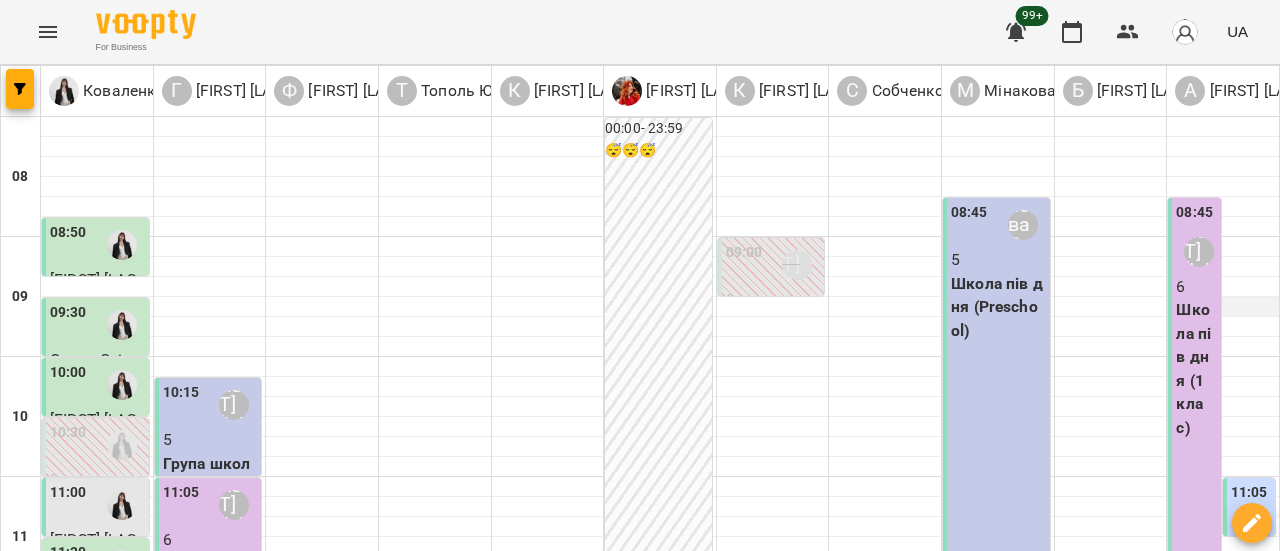 scroll, scrollTop: 300, scrollLeft: 0, axis: vertical 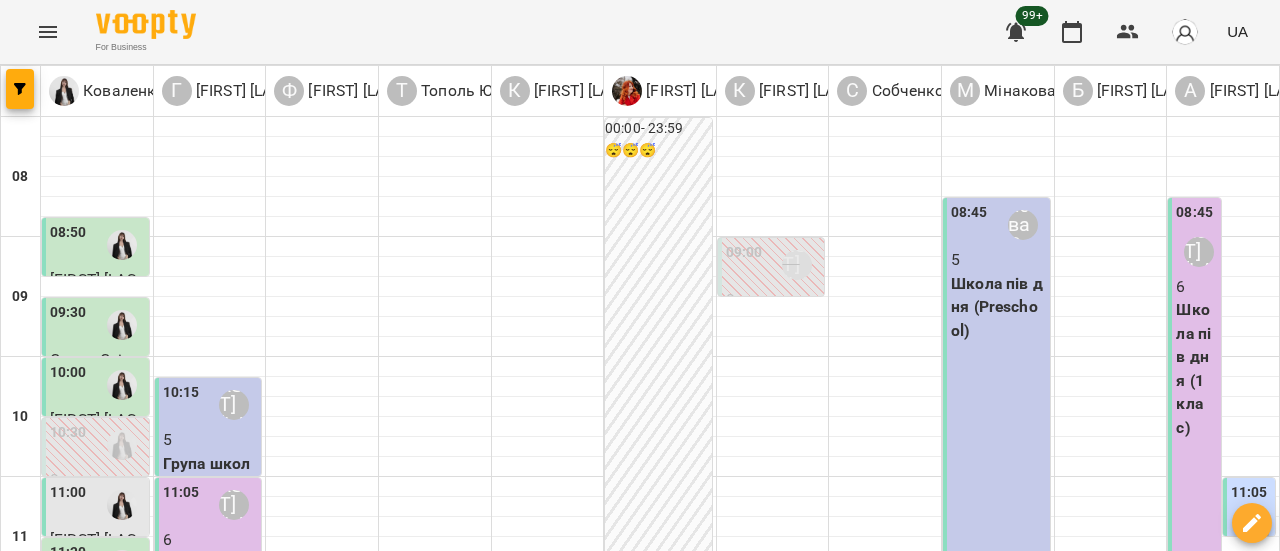 click on "15 лип" at bounding box center (424, 1602) 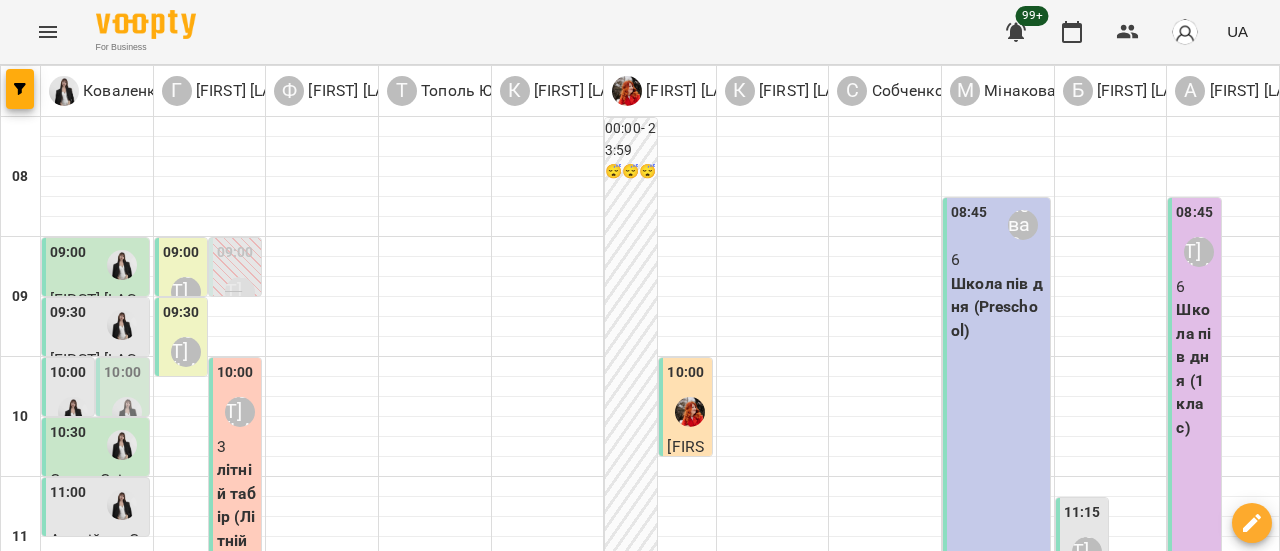 scroll, scrollTop: 300, scrollLeft: 0, axis: vertical 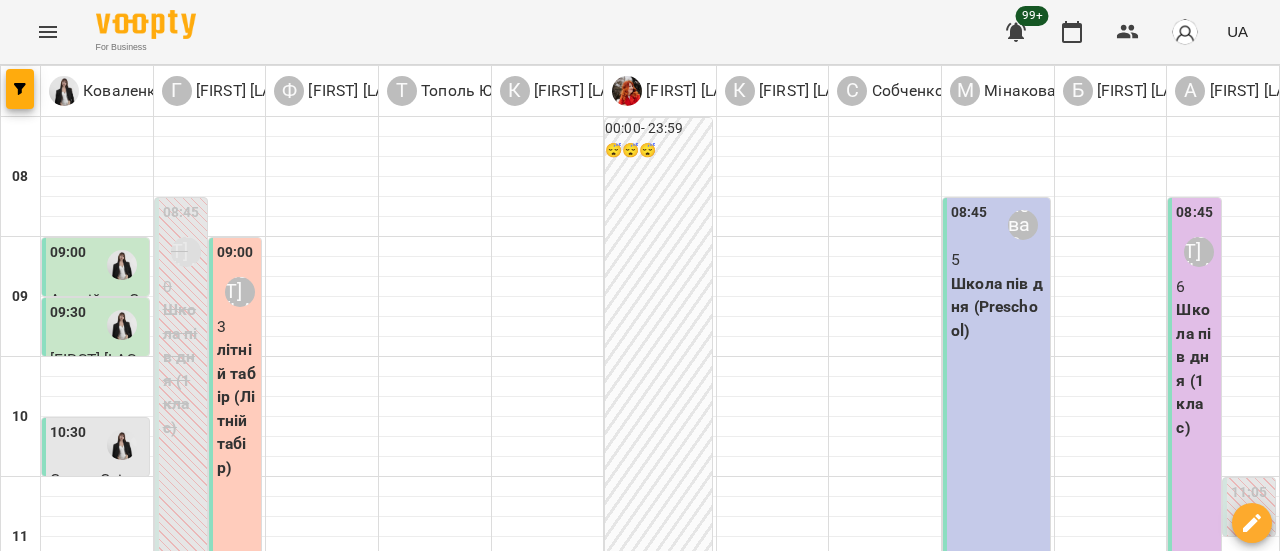 click on "чт" at bounding box center (834, 1583) 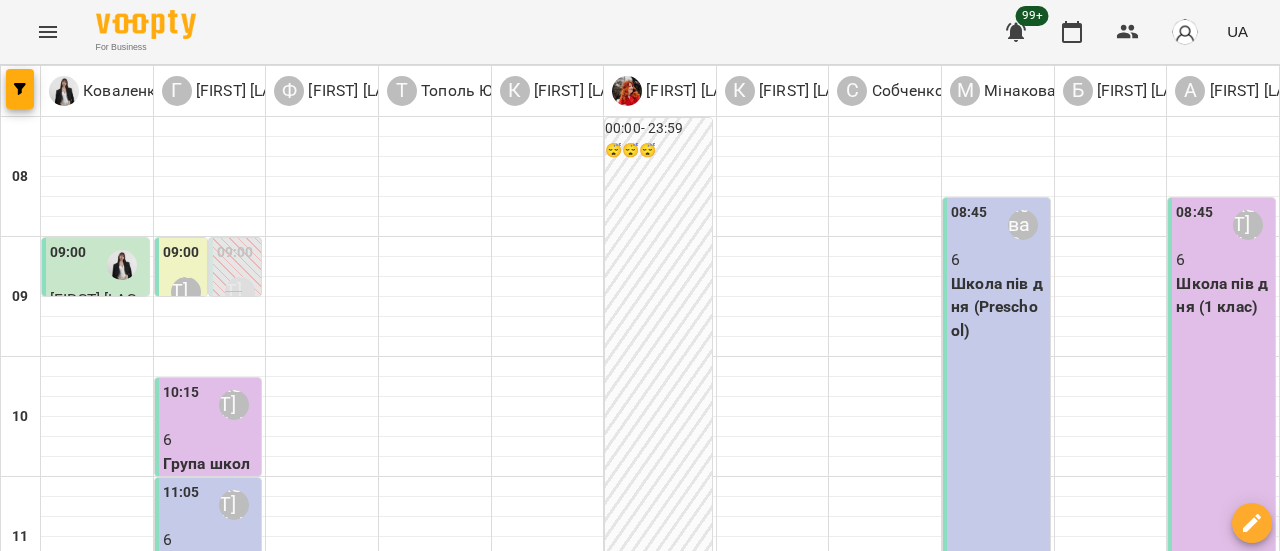 scroll, scrollTop: 1100, scrollLeft: 0, axis: vertical 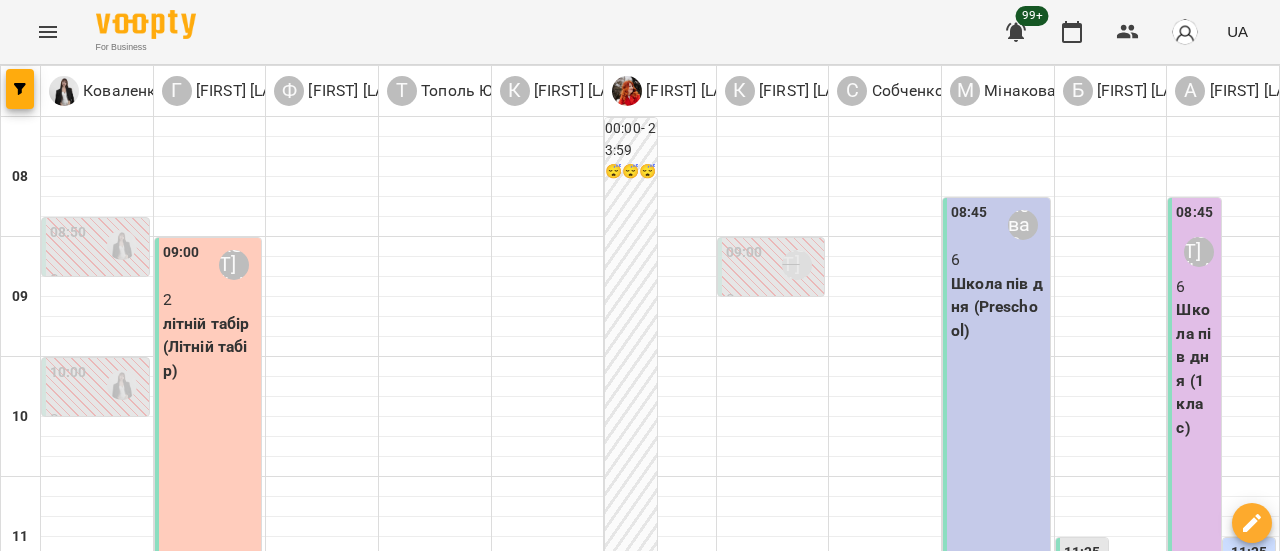 click at bounding box center [739, 1648] 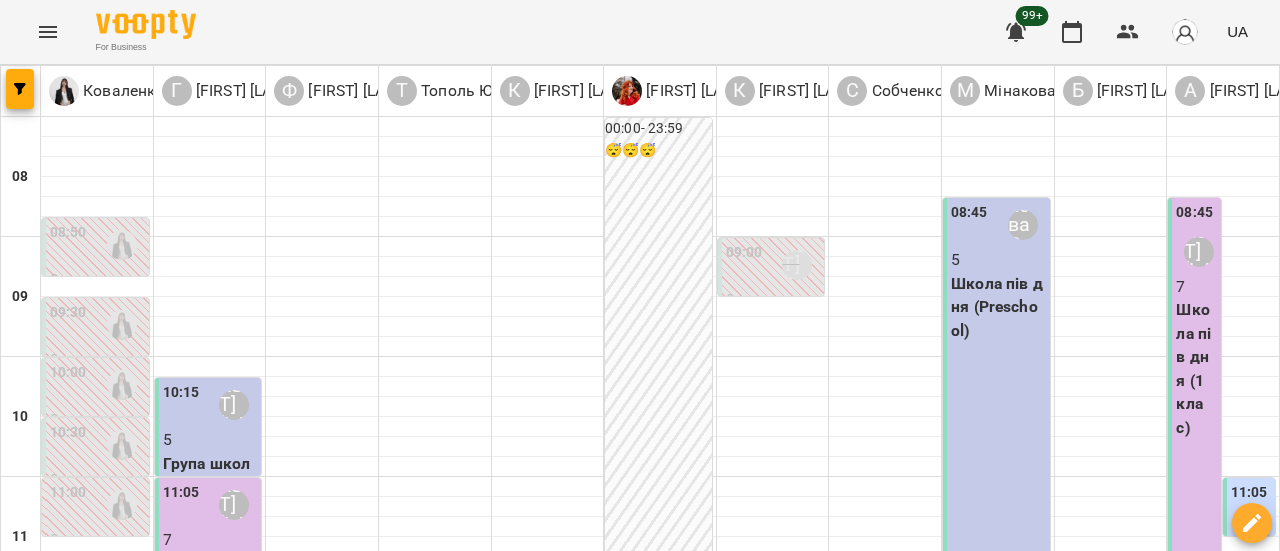 scroll, scrollTop: 300, scrollLeft: 0, axis: vertical 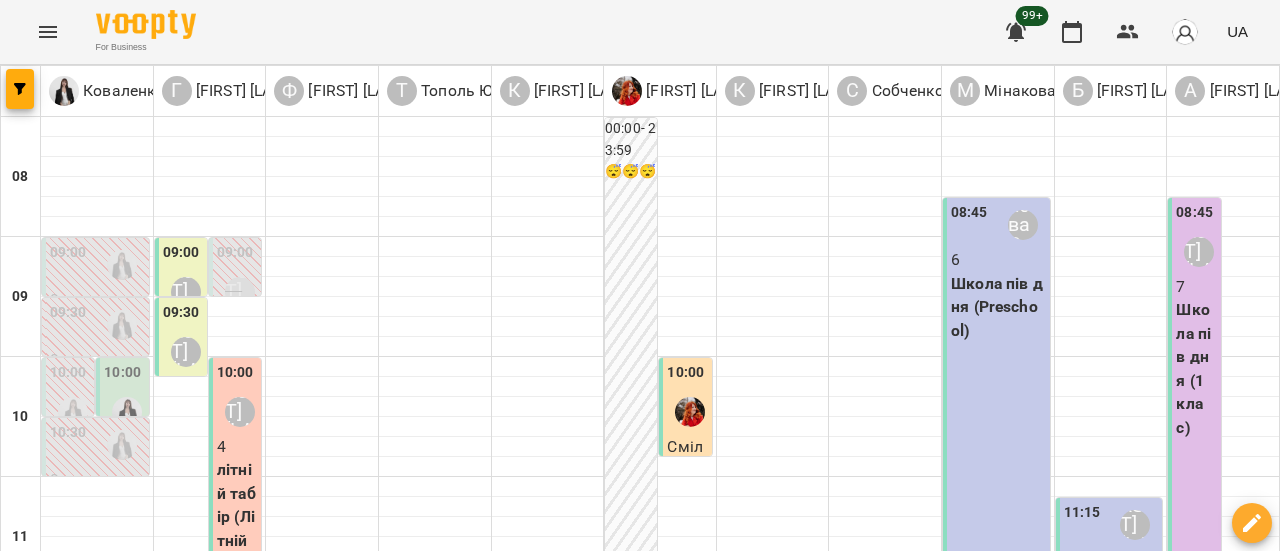 click on "ср" at bounding box center [630, 1583] 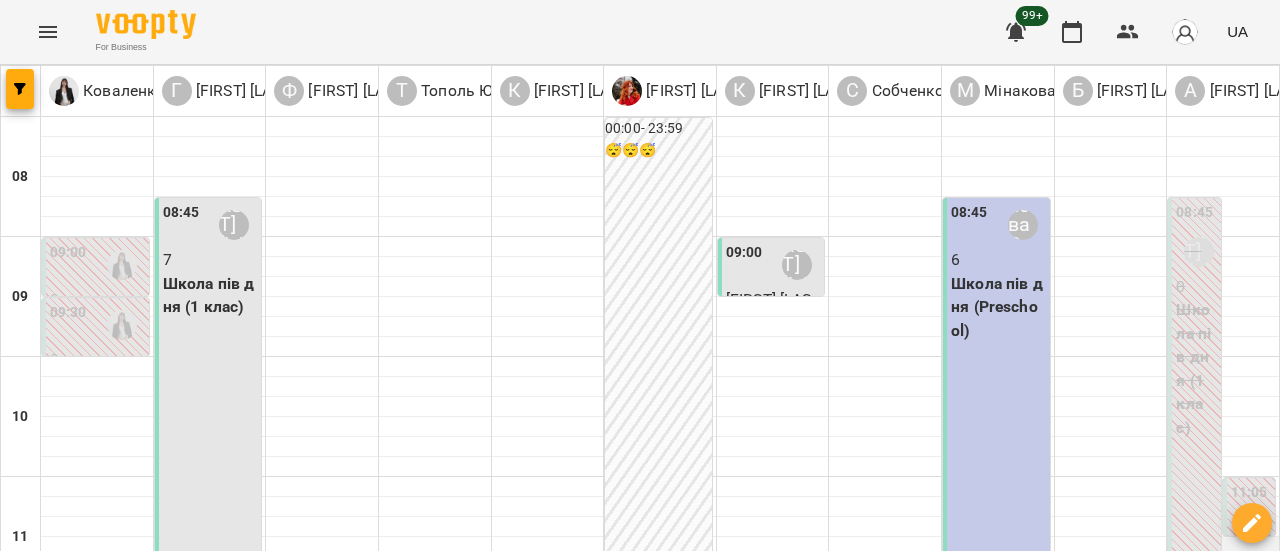 scroll, scrollTop: 300, scrollLeft: 0, axis: vertical 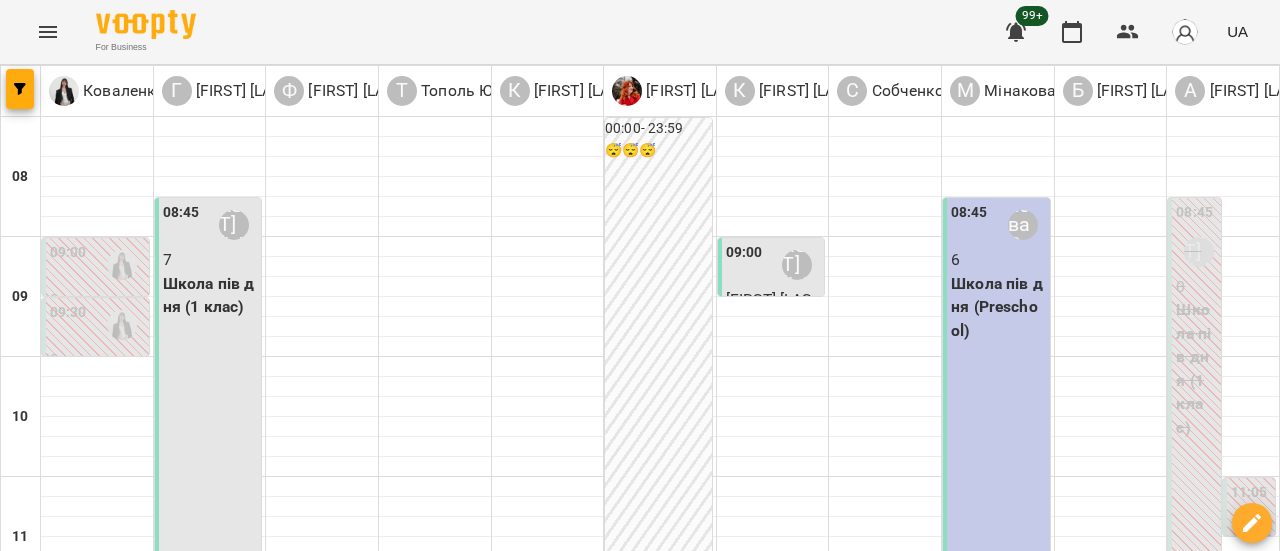 click on "чт" at bounding box center (834, 1583) 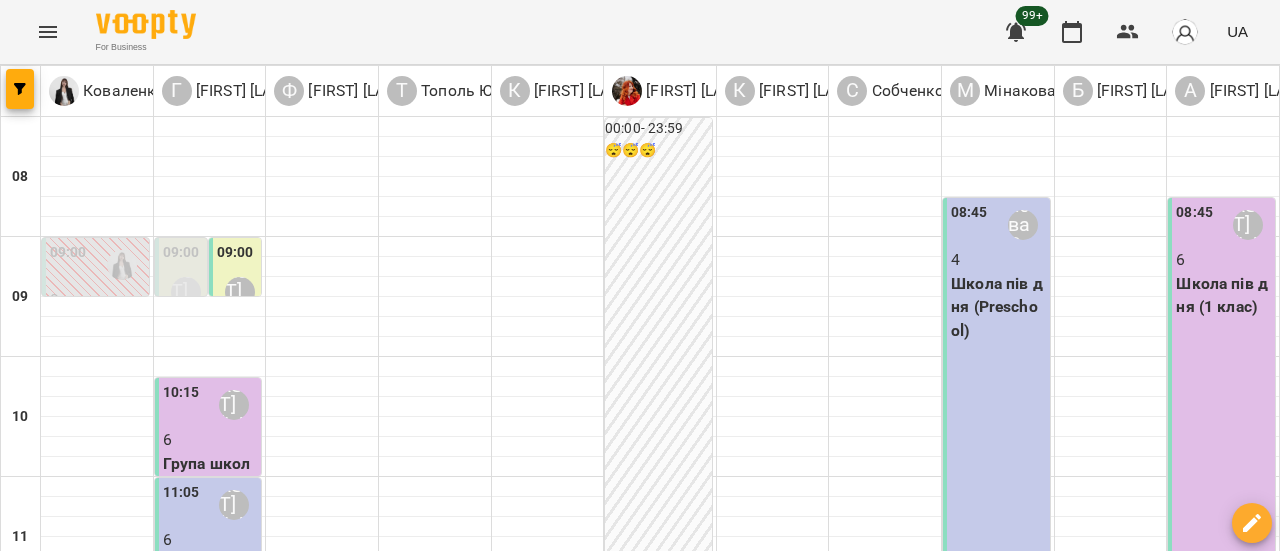 scroll, scrollTop: 700, scrollLeft: 0, axis: vertical 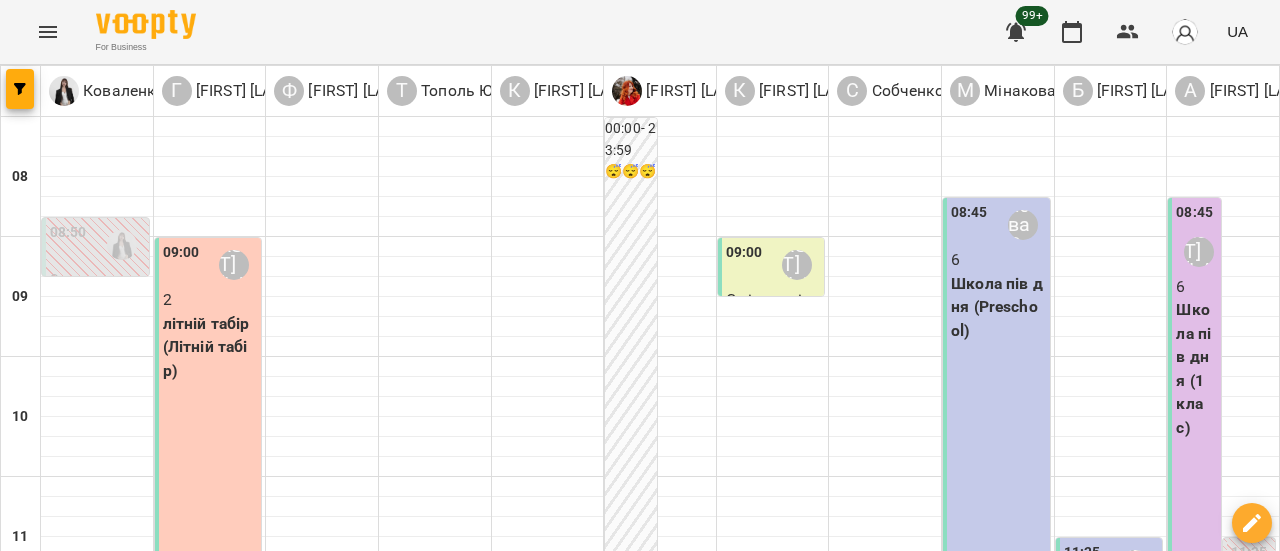 click at bounding box center [739, 1648] 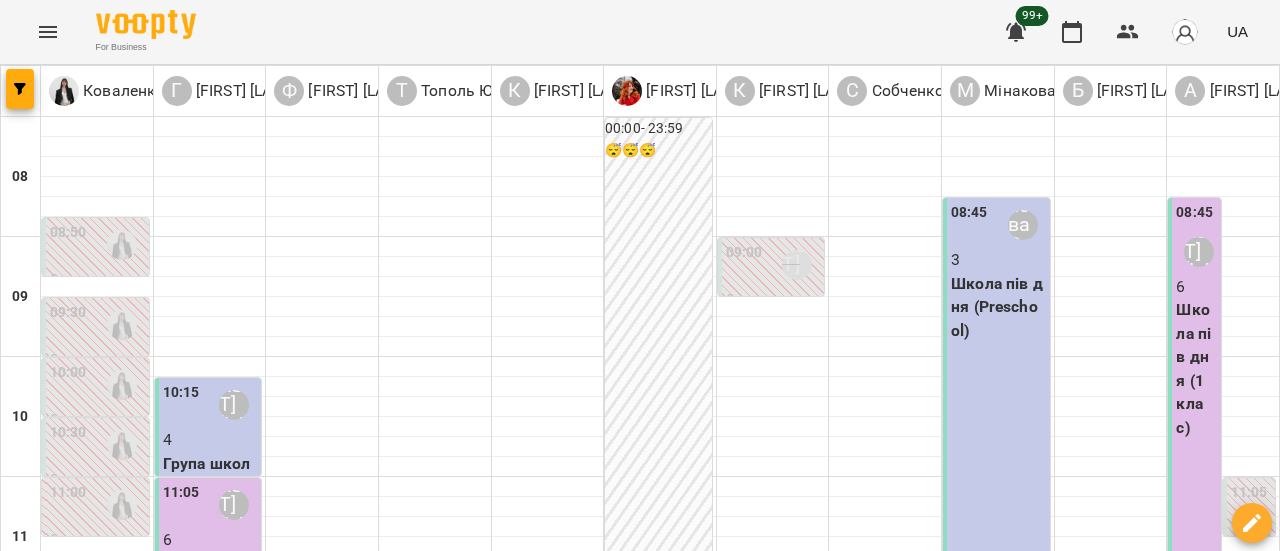 click on "вт" at bounding box center [423, 1583] 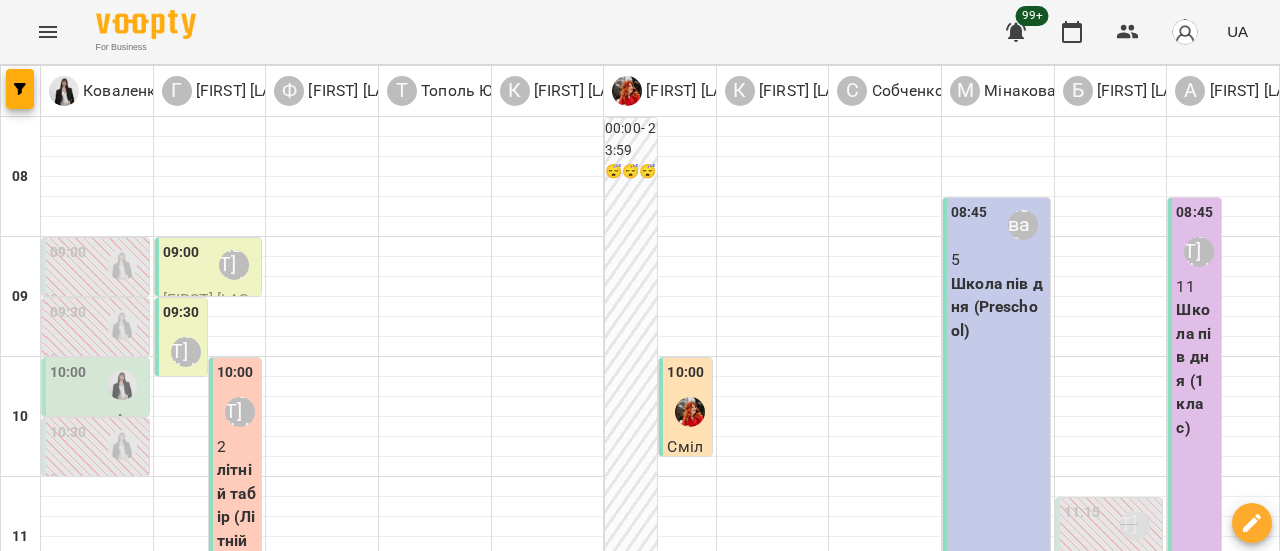 scroll, scrollTop: 300, scrollLeft: 0, axis: vertical 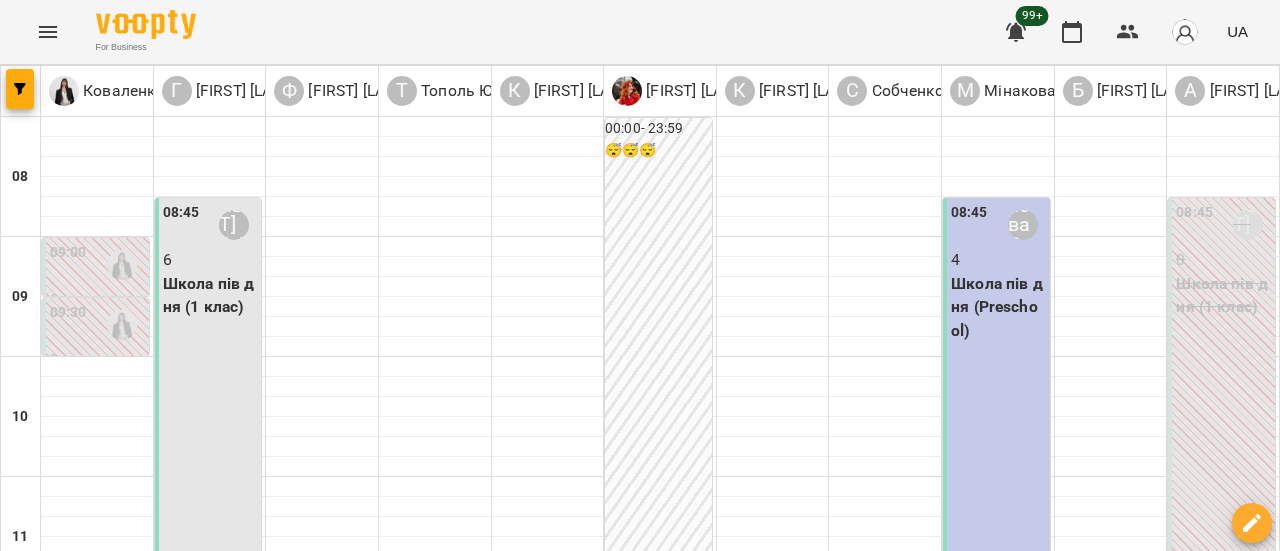 click on "31 лип" at bounding box center [828, 1602] 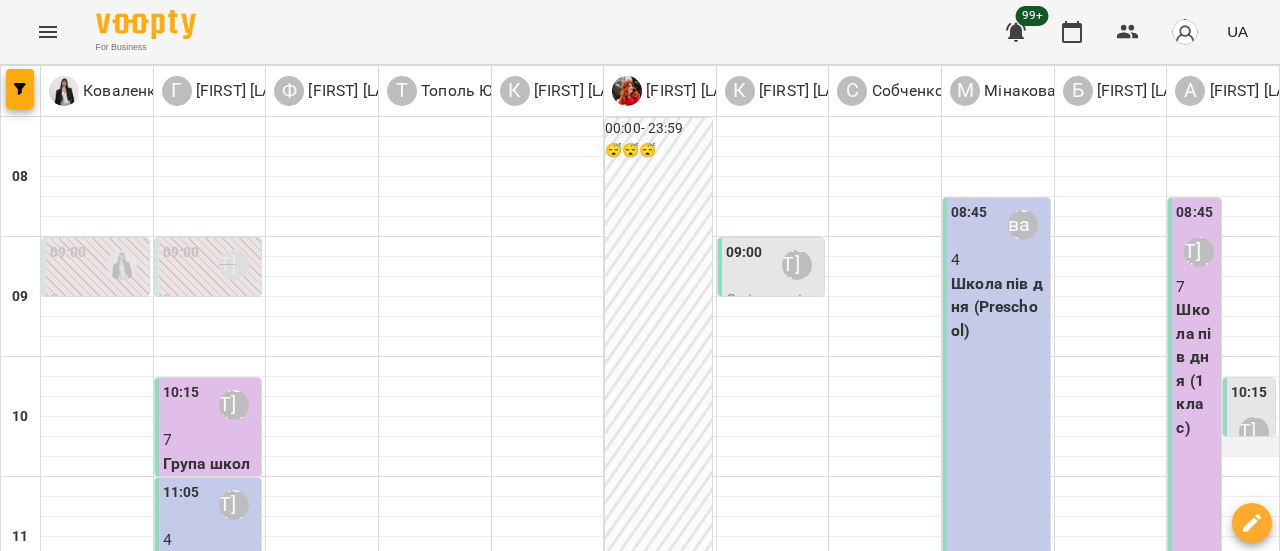 scroll, scrollTop: 200, scrollLeft: 0, axis: vertical 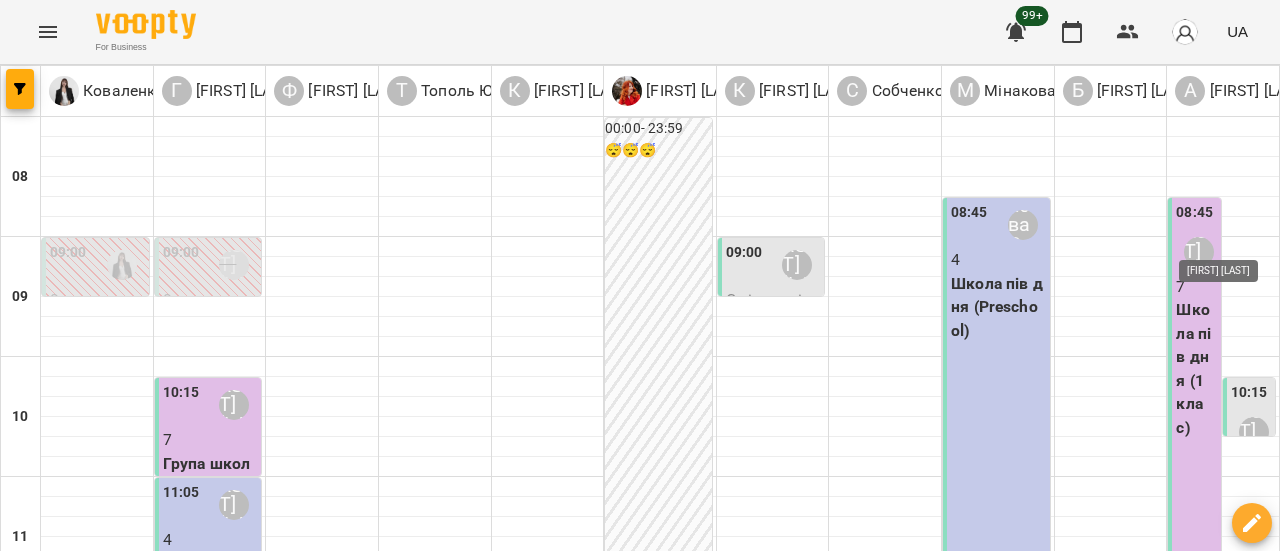 click on "[FIRST] [LAST]" at bounding box center [1254, 432] 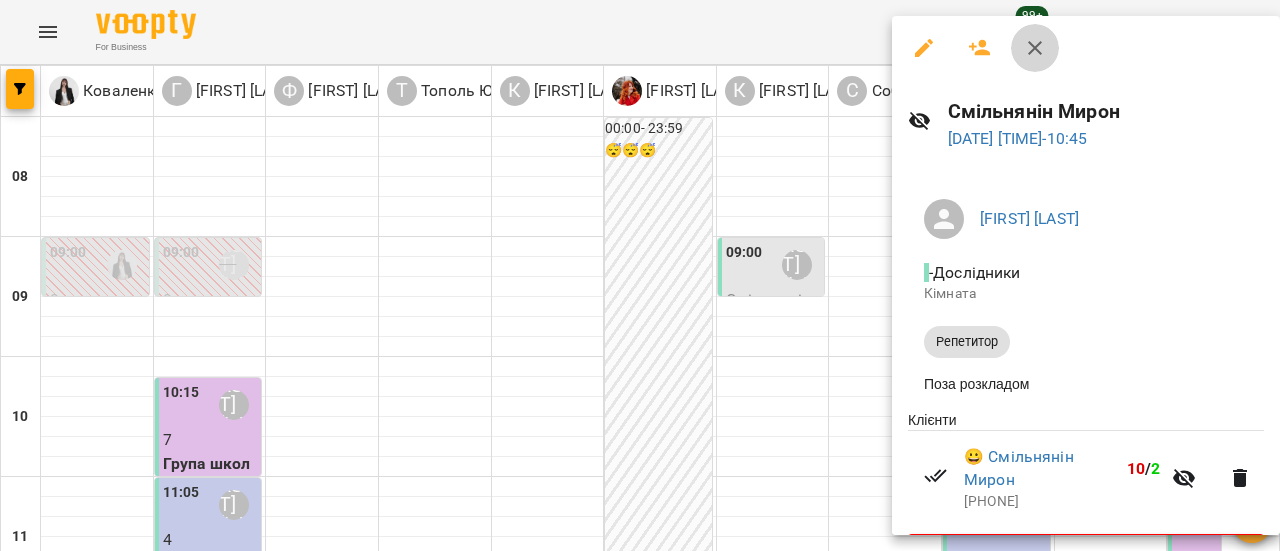 click 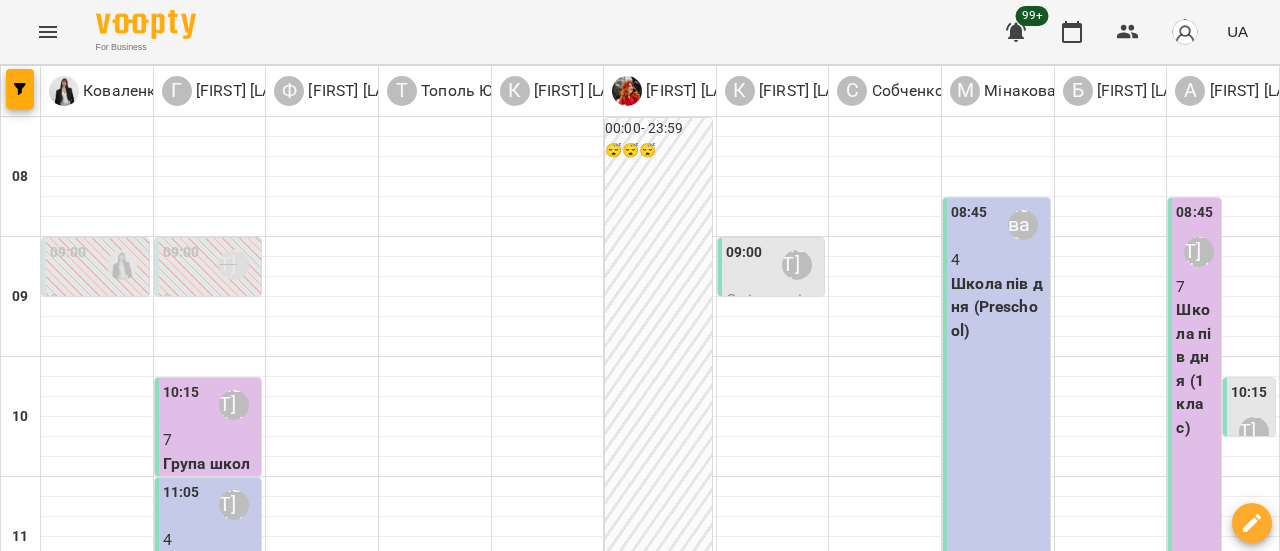 click at bounding box center [540, 1648] 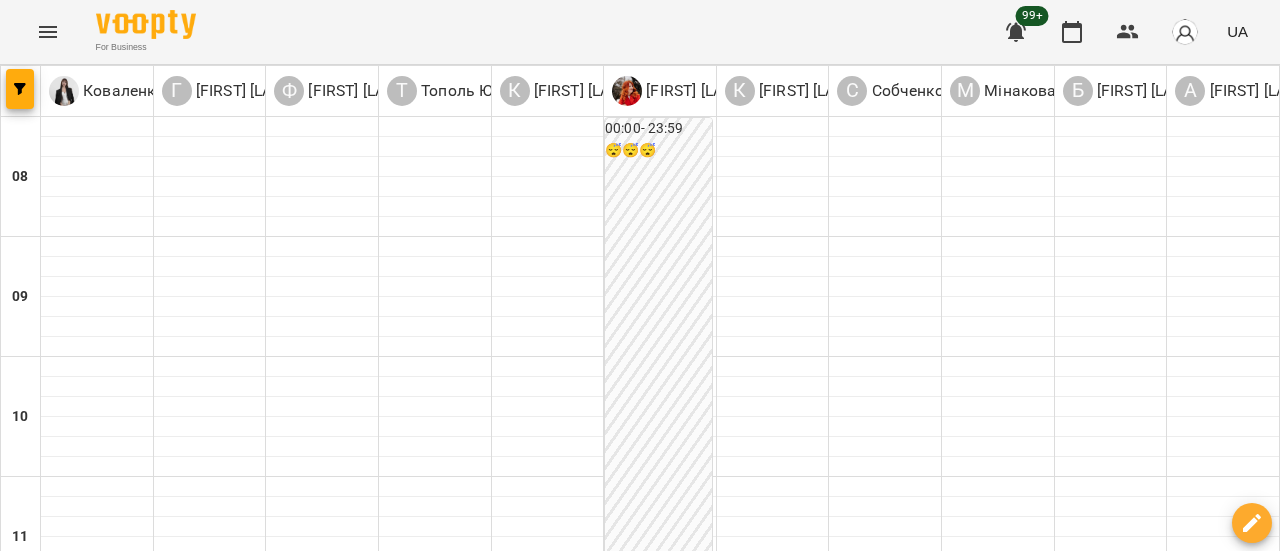 click at bounding box center [540, 1648] 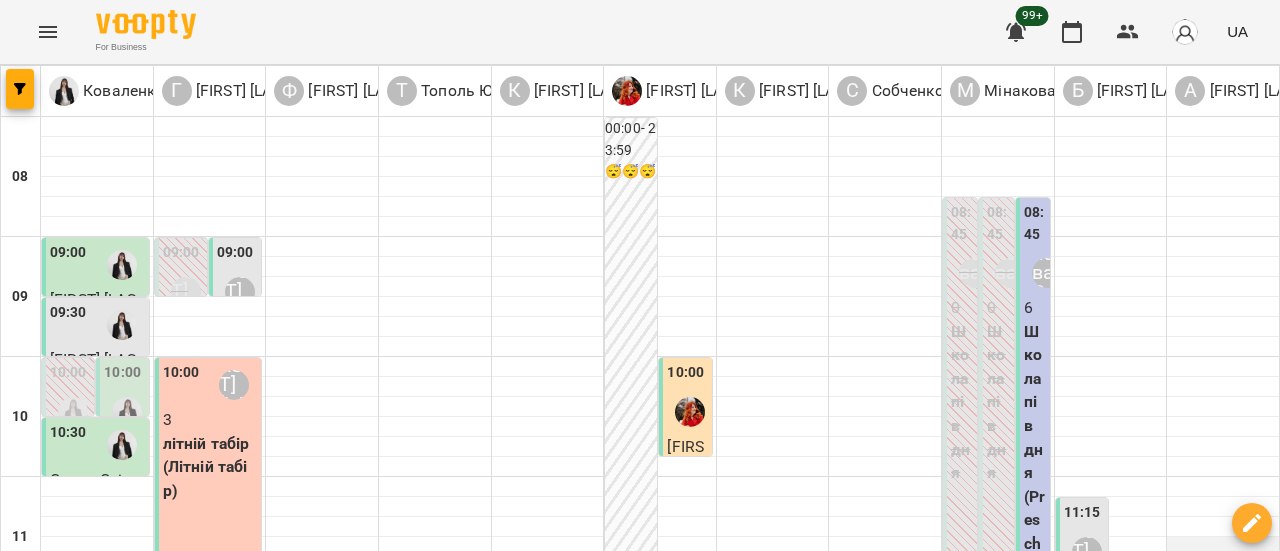 scroll, scrollTop: 300, scrollLeft: 0, axis: vertical 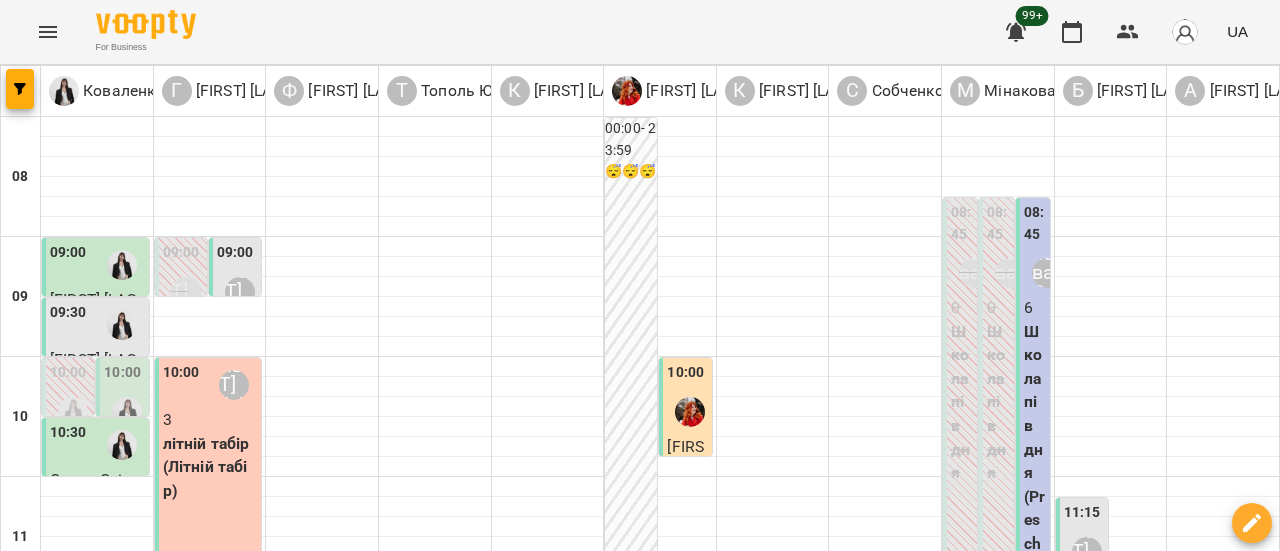 click on "09 лип" at bounding box center (630, 1602) 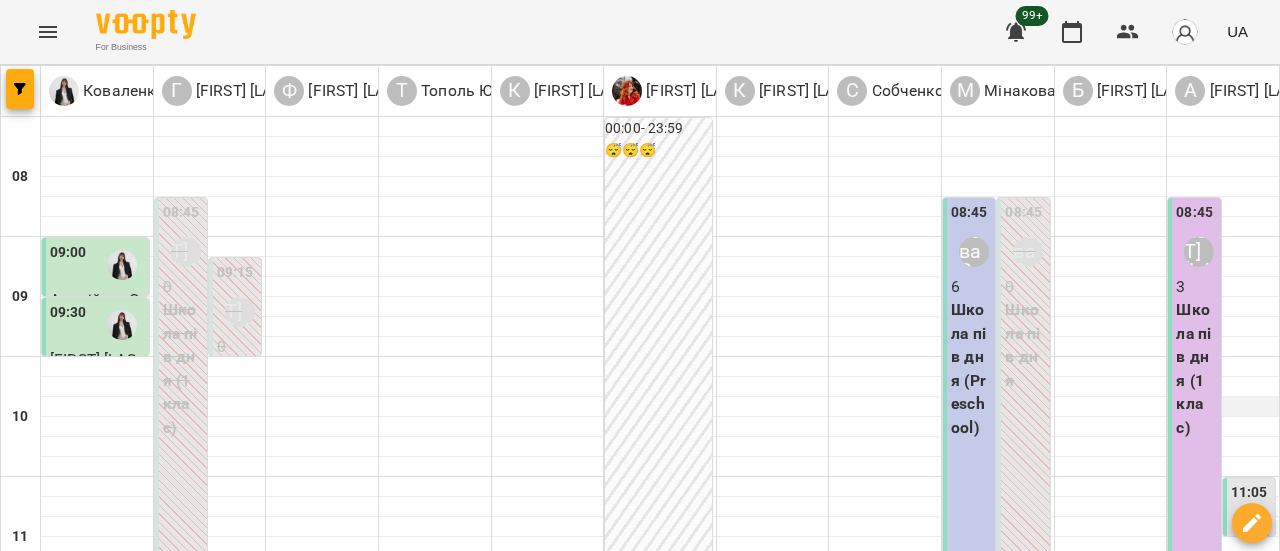 scroll, scrollTop: 300, scrollLeft: 0, axis: vertical 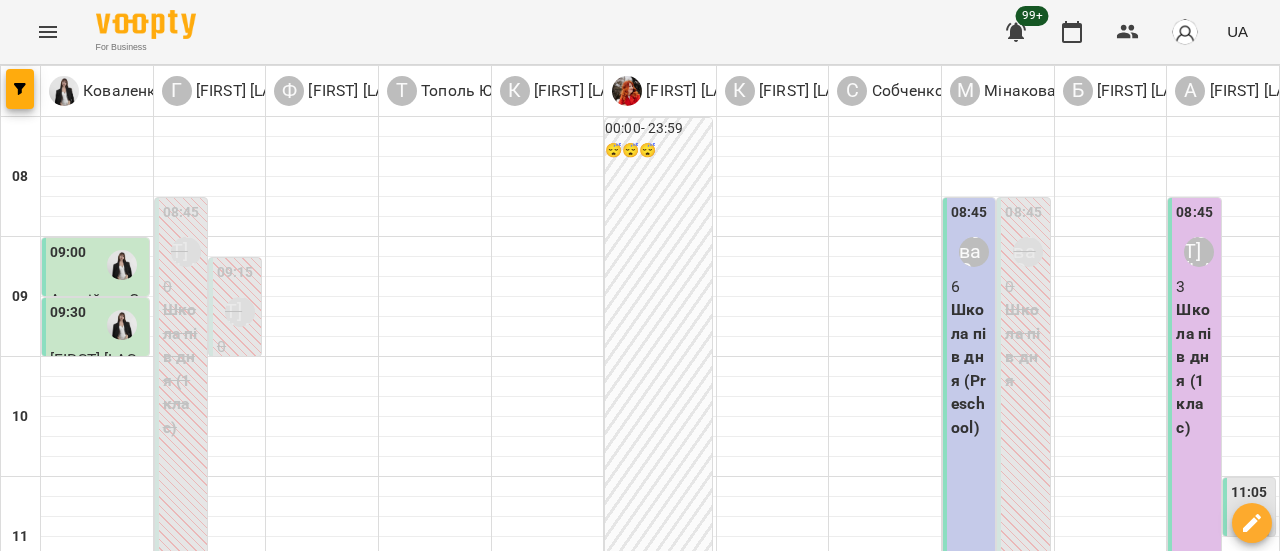 click at bounding box center (739, 1648) 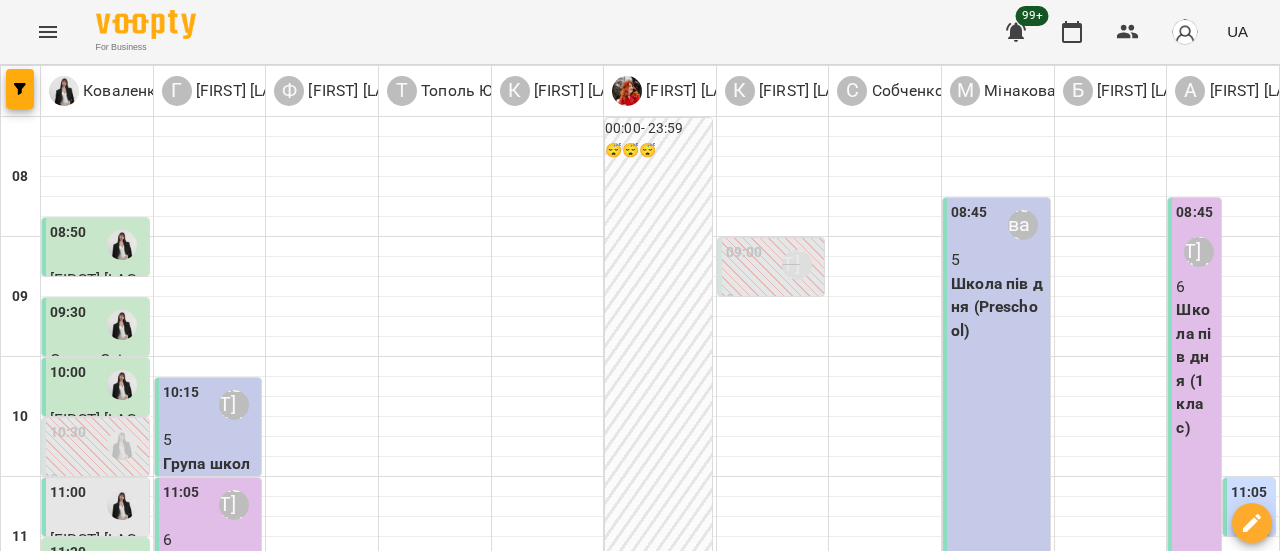 click at bounding box center [739, 1648] 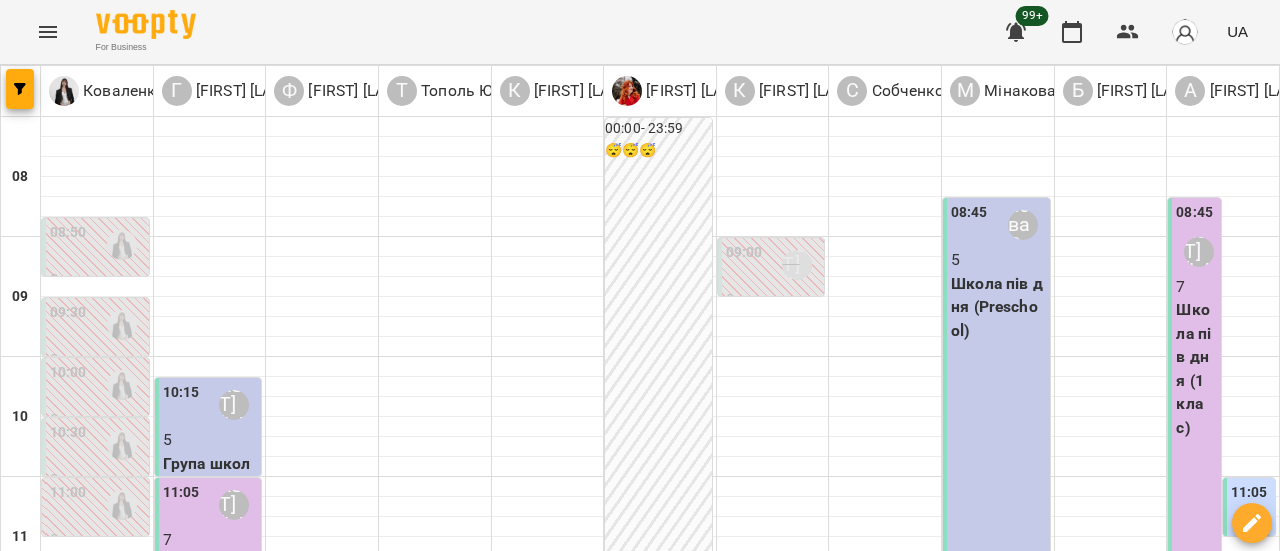 click at bounding box center [739, 1648] 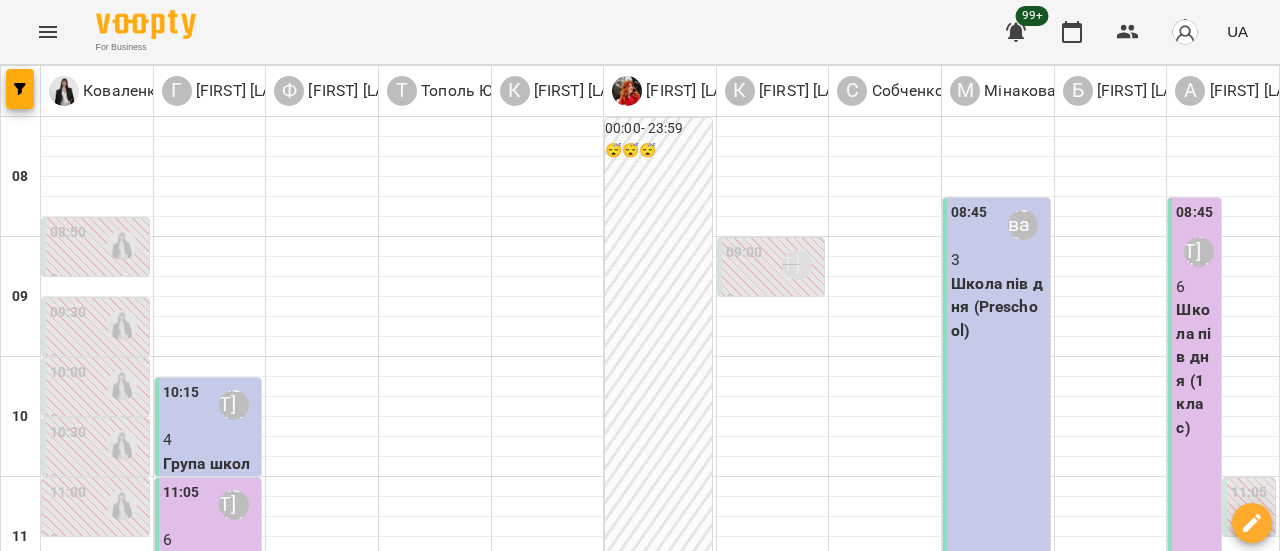 click on "чт" at bounding box center (827, 1583) 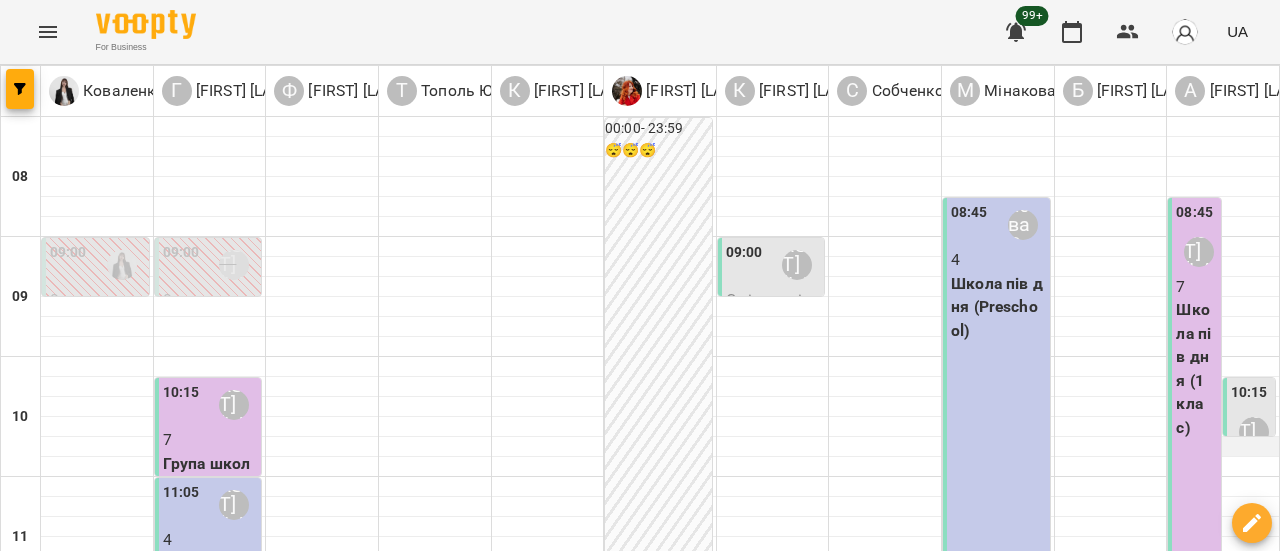 scroll, scrollTop: 200, scrollLeft: 0, axis: vertical 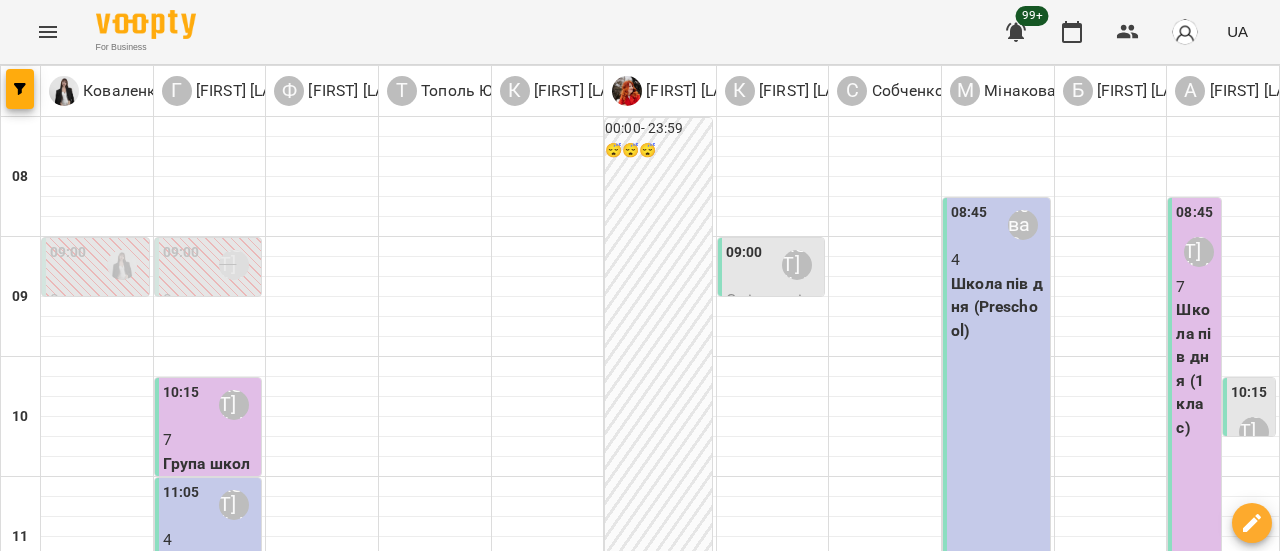click on "[FIRST] [LAST]" at bounding box center [1254, 432] 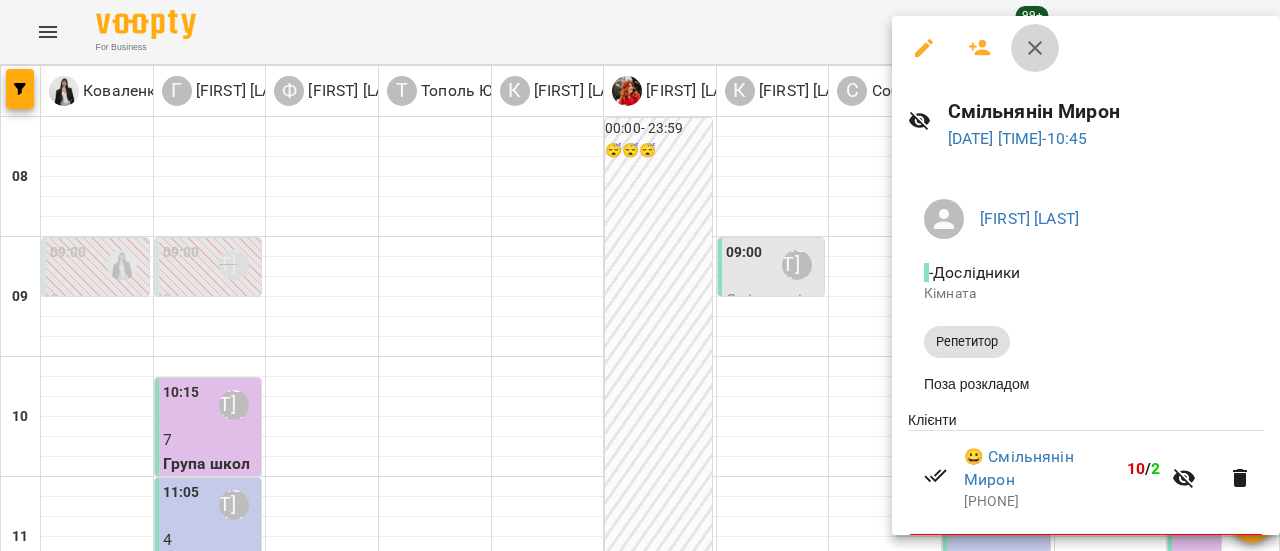 click 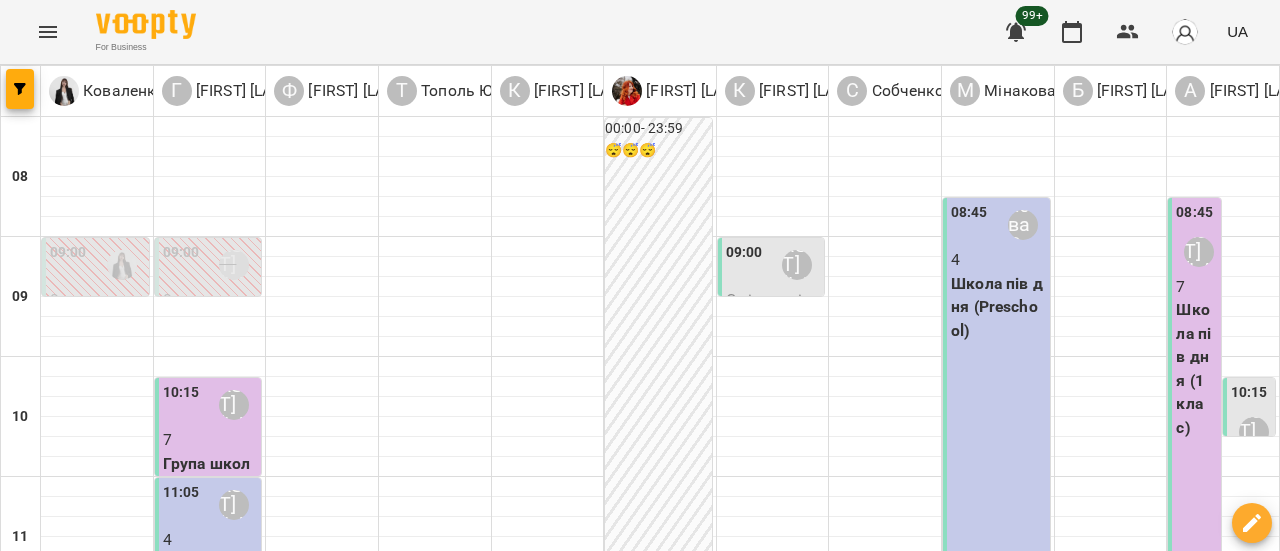 click on "ср" at bounding box center [442, 1583] 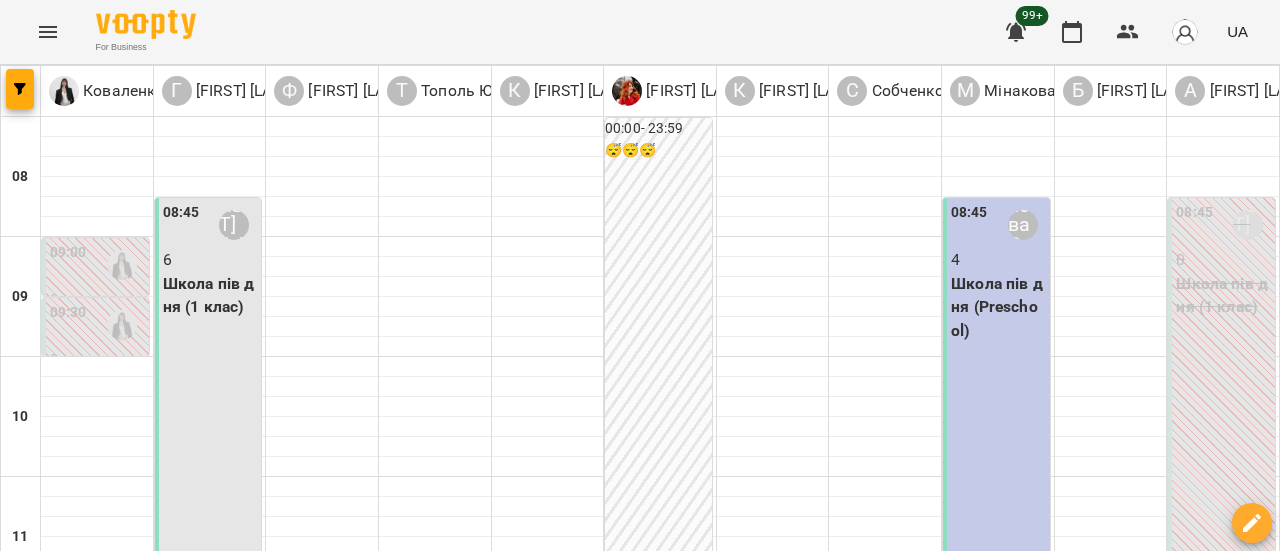 scroll, scrollTop: 538, scrollLeft: 0, axis: vertical 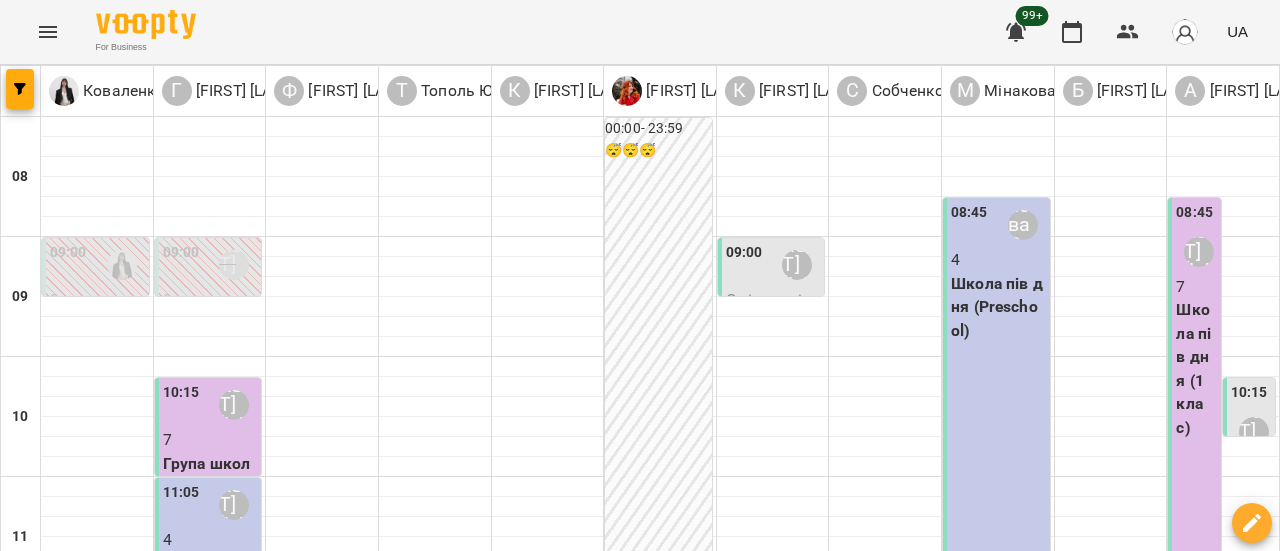 click at bounding box center [739, 1648] 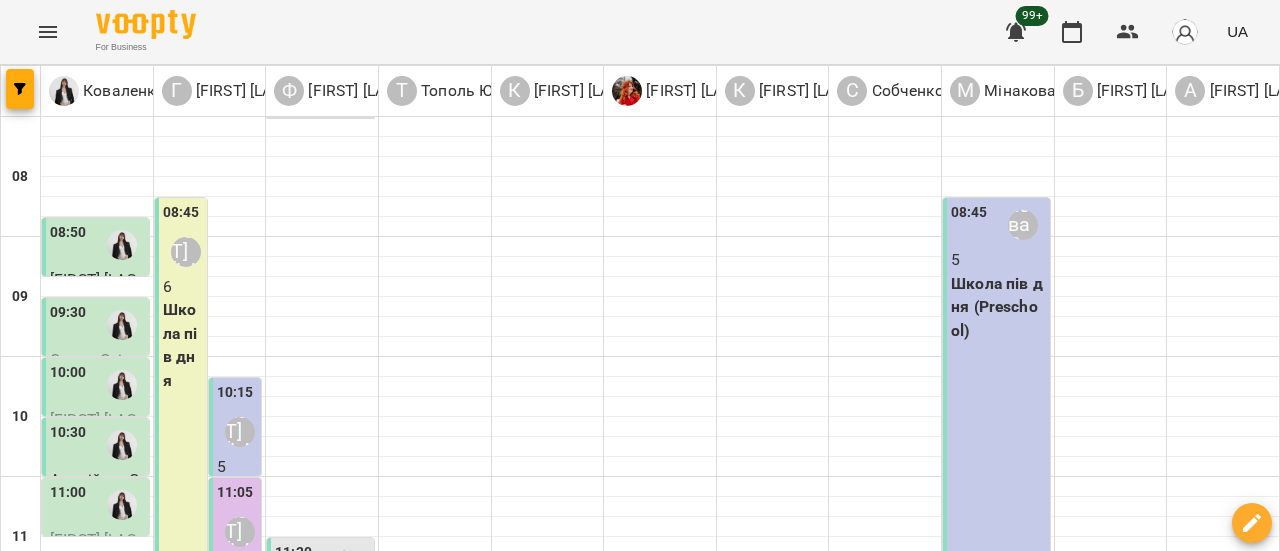 click on "вт 05 серп" at bounding box center (422, 1589) 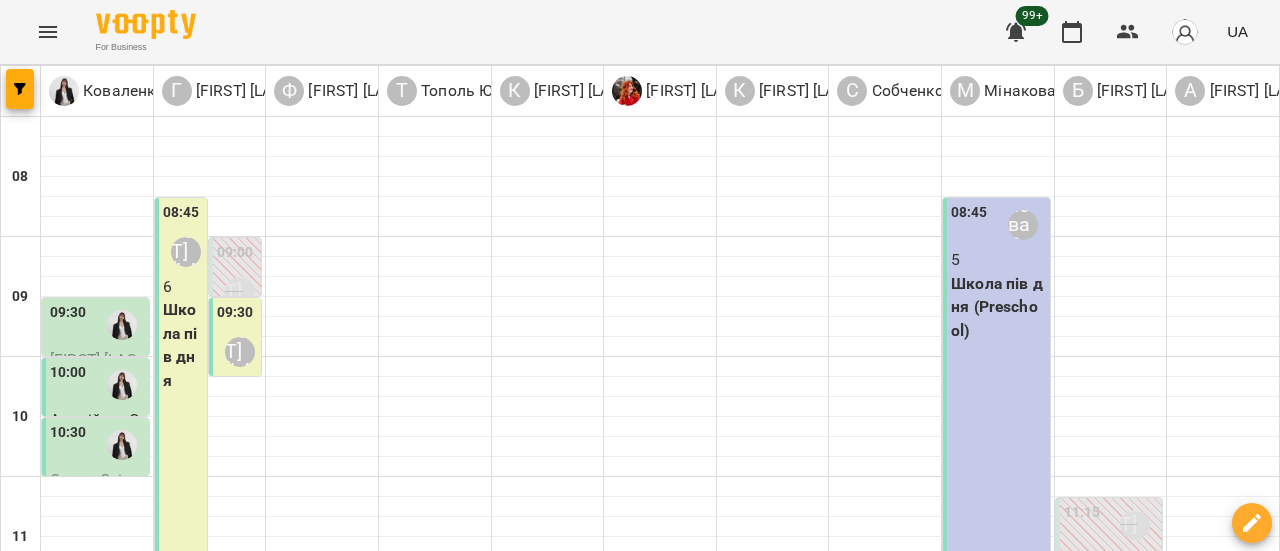 scroll, scrollTop: 900, scrollLeft: 0, axis: vertical 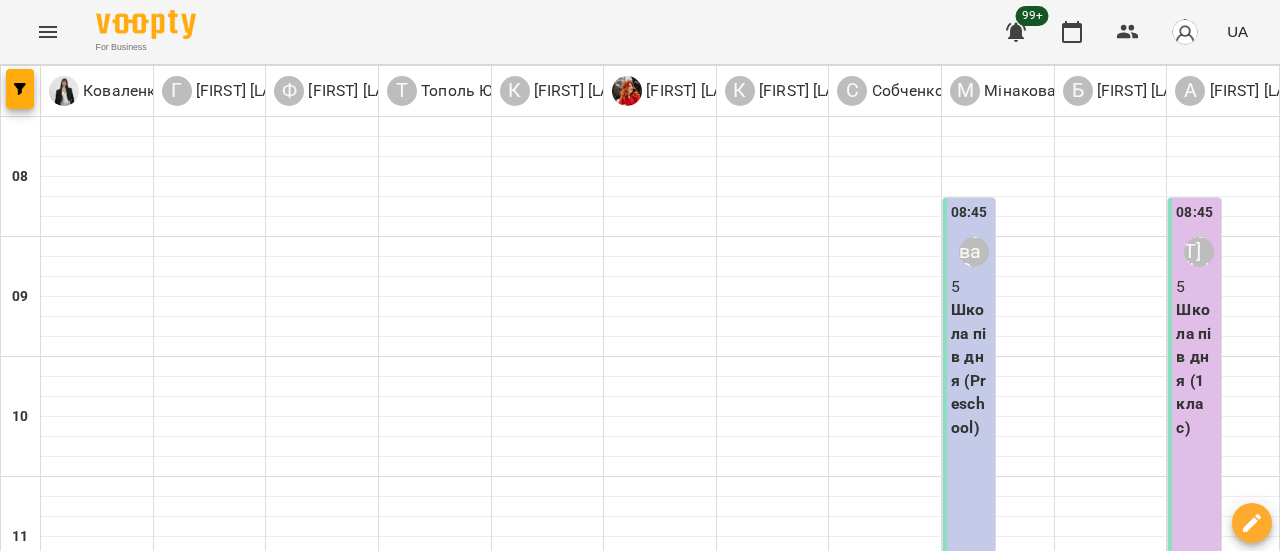 click on "07 серп" at bounding box center (832, 1602) 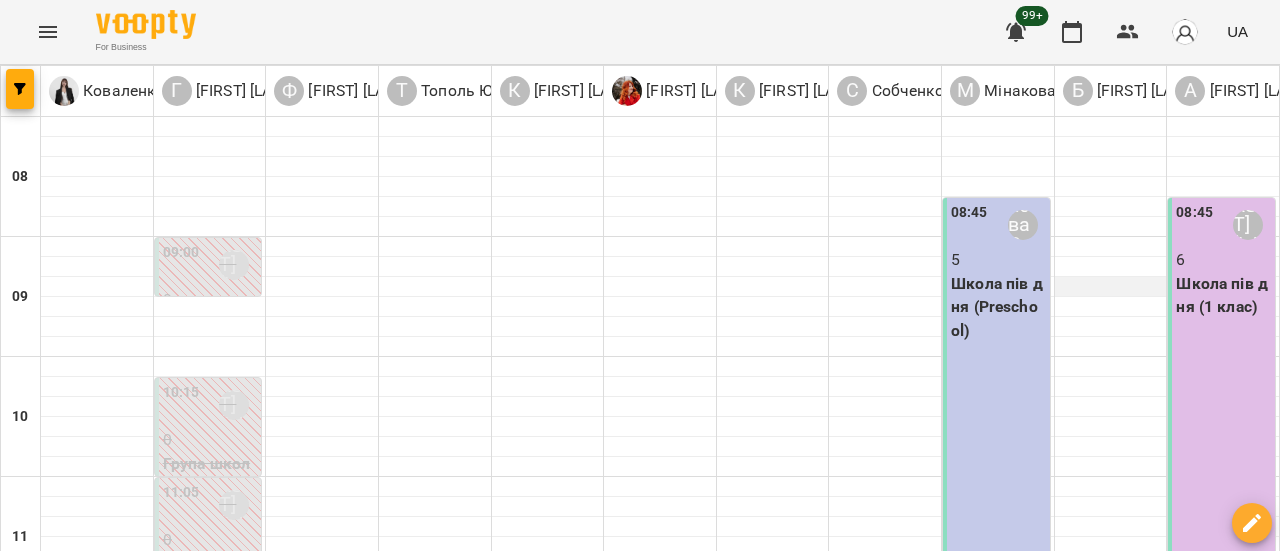 scroll, scrollTop: 700, scrollLeft: 0, axis: vertical 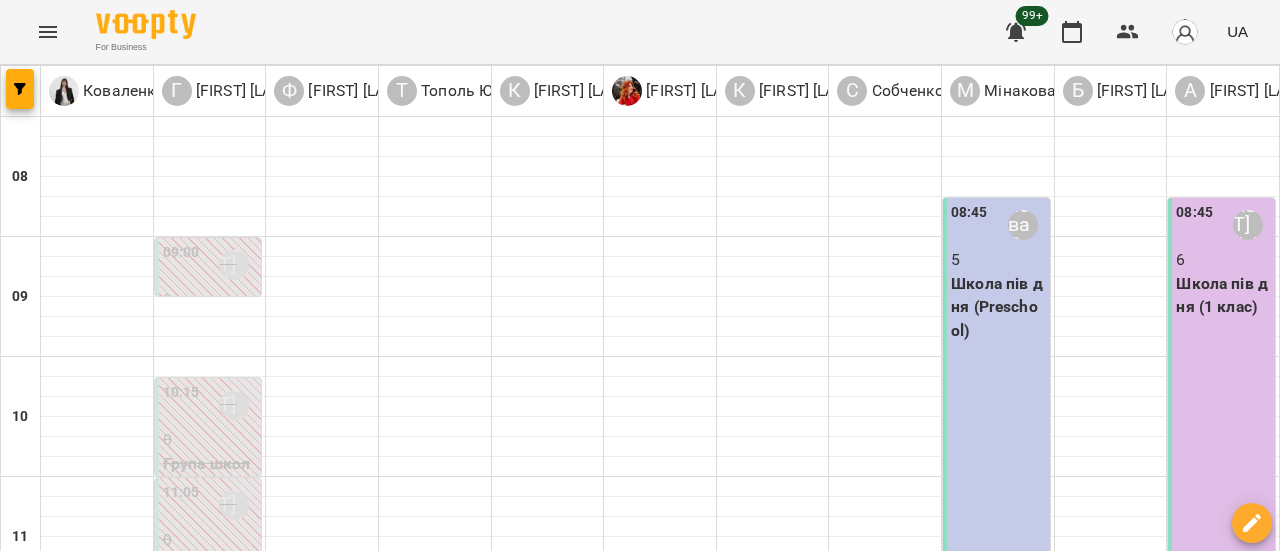 click at bounding box center [540, 1648] 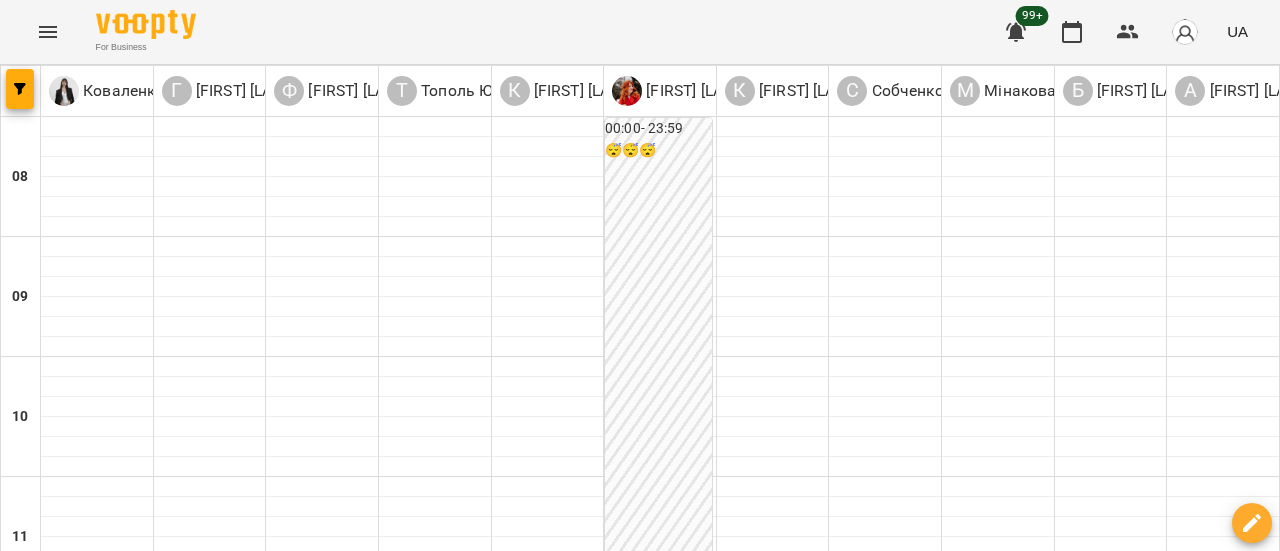 click on "ср" at bounding box center (516, 1583) 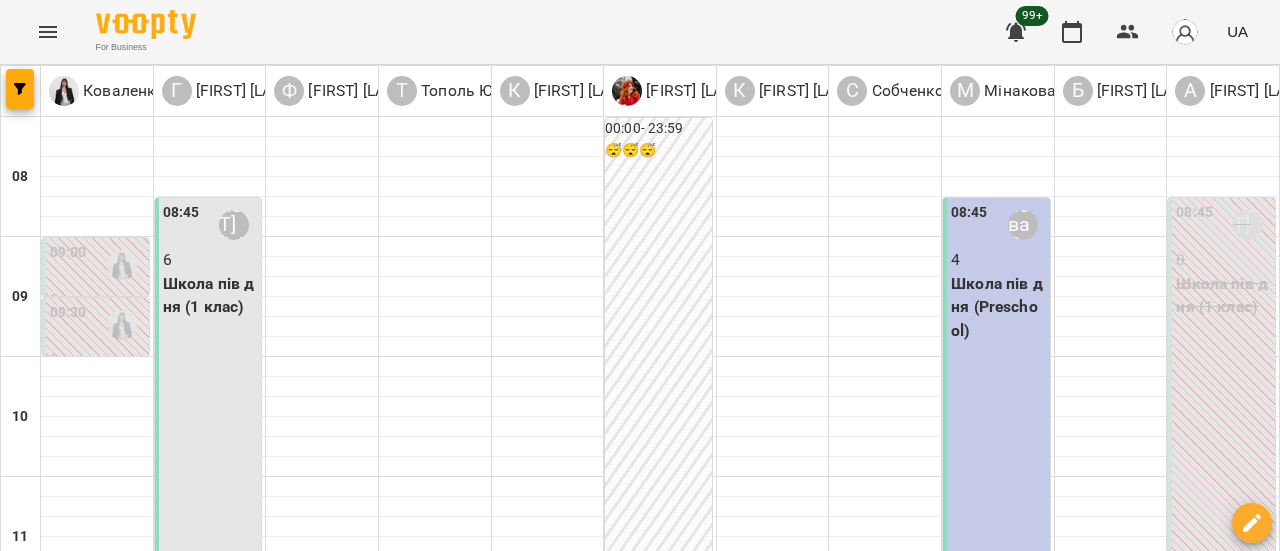 scroll, scrollTop: 700, scrollLeft: 0, axis: vertical 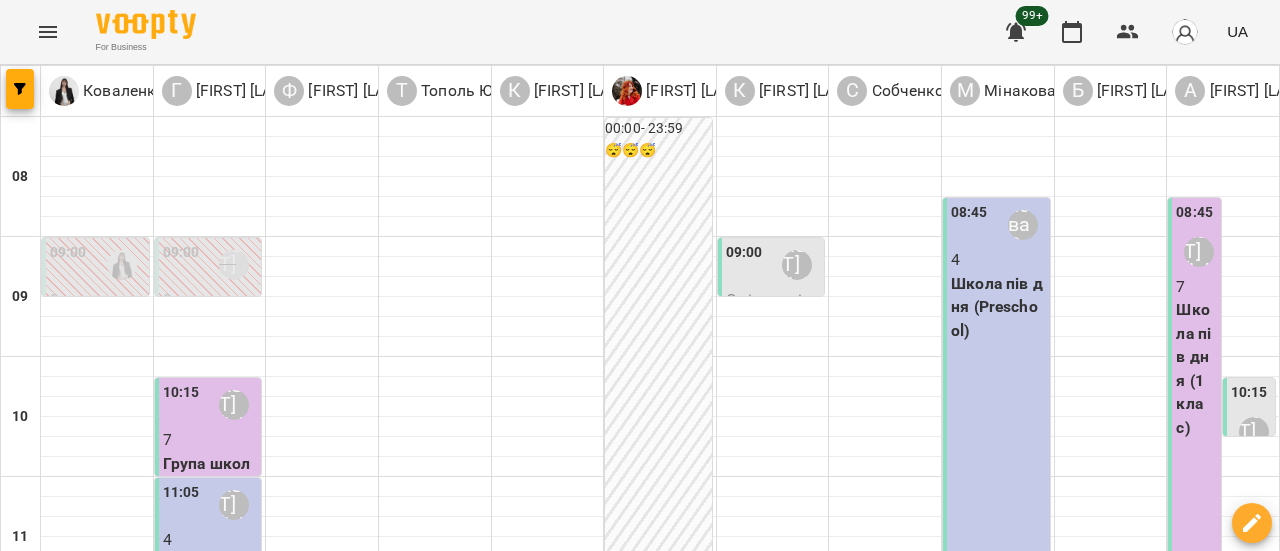 click 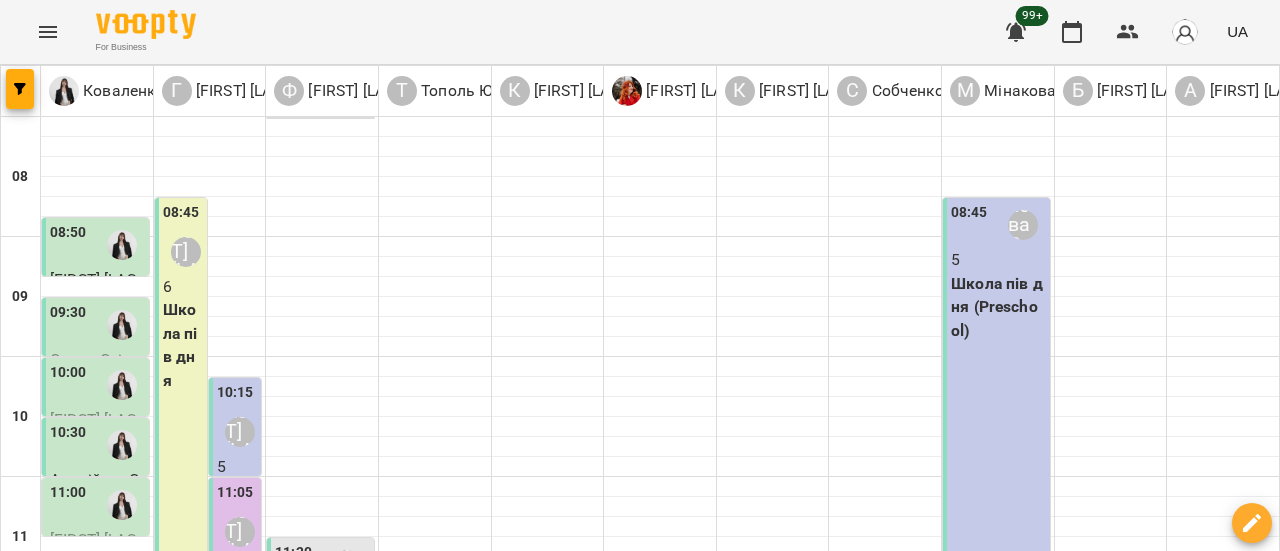 click on "07 серп" at bounding box center (831, 1602) 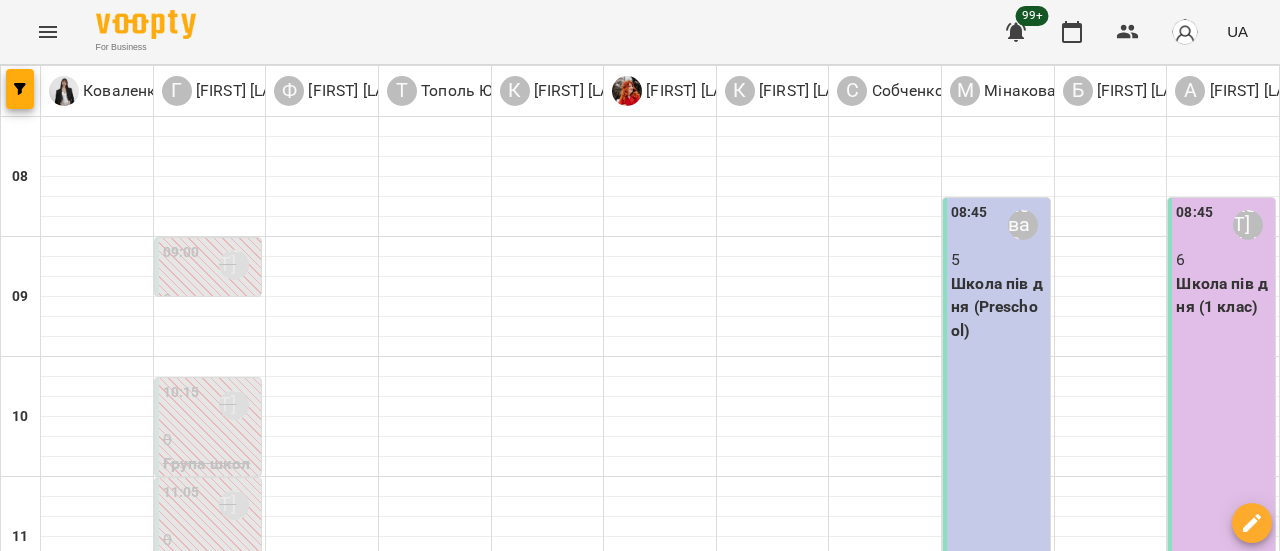 scroll, scrollTop: 700, scrollLeft: 0, axis: vertical 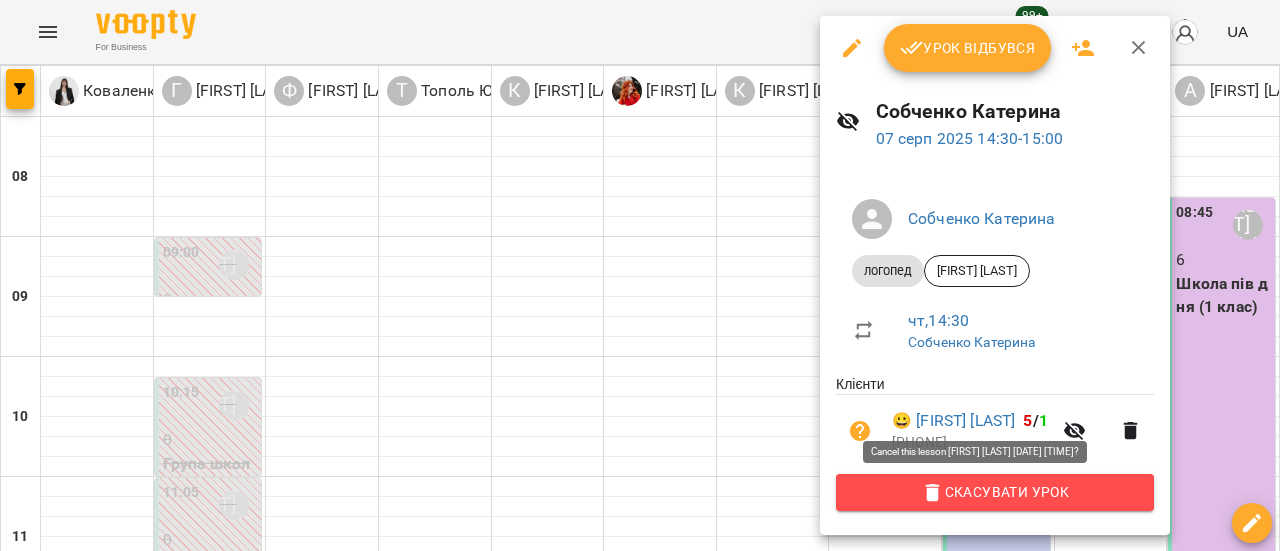 click on "Скасувати Урок" at bounding box center (995, 492) 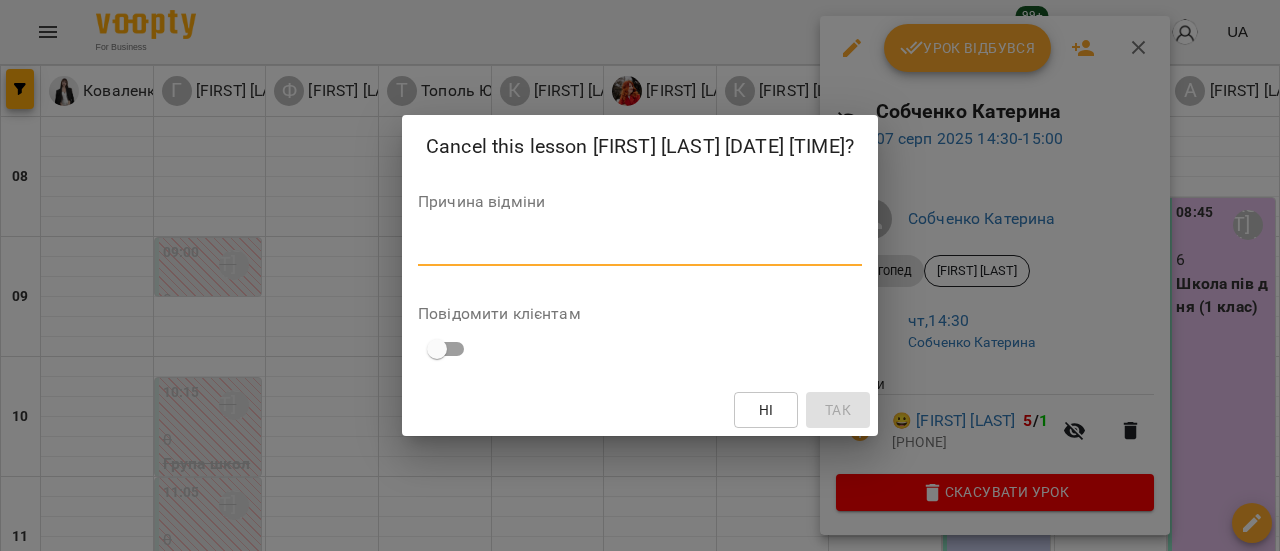 click at bounding box center (640, 249) 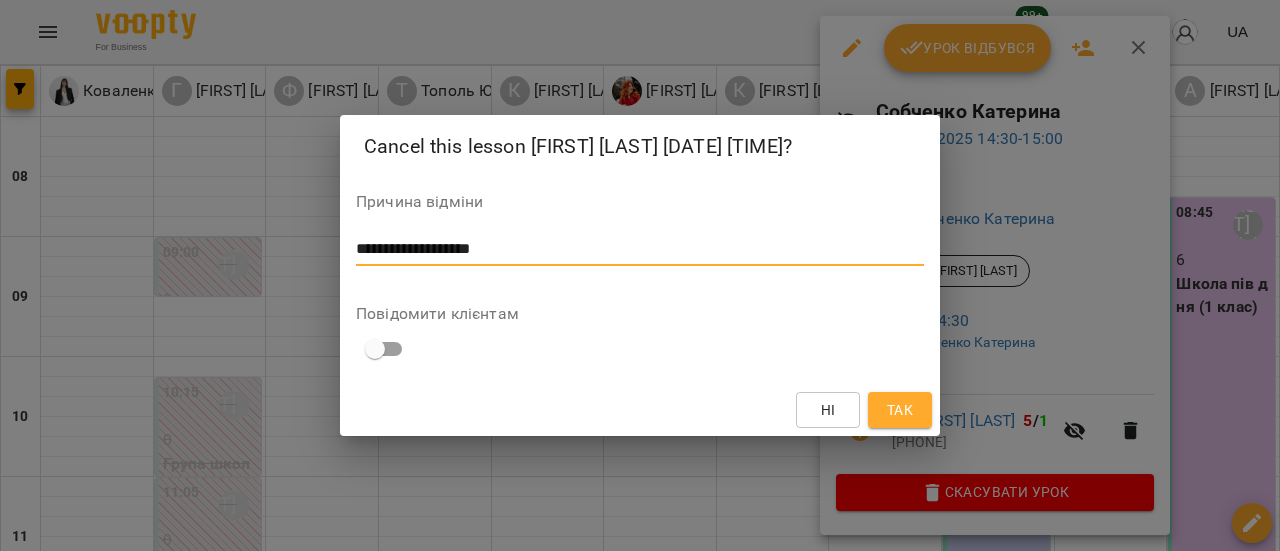 type on "**********" 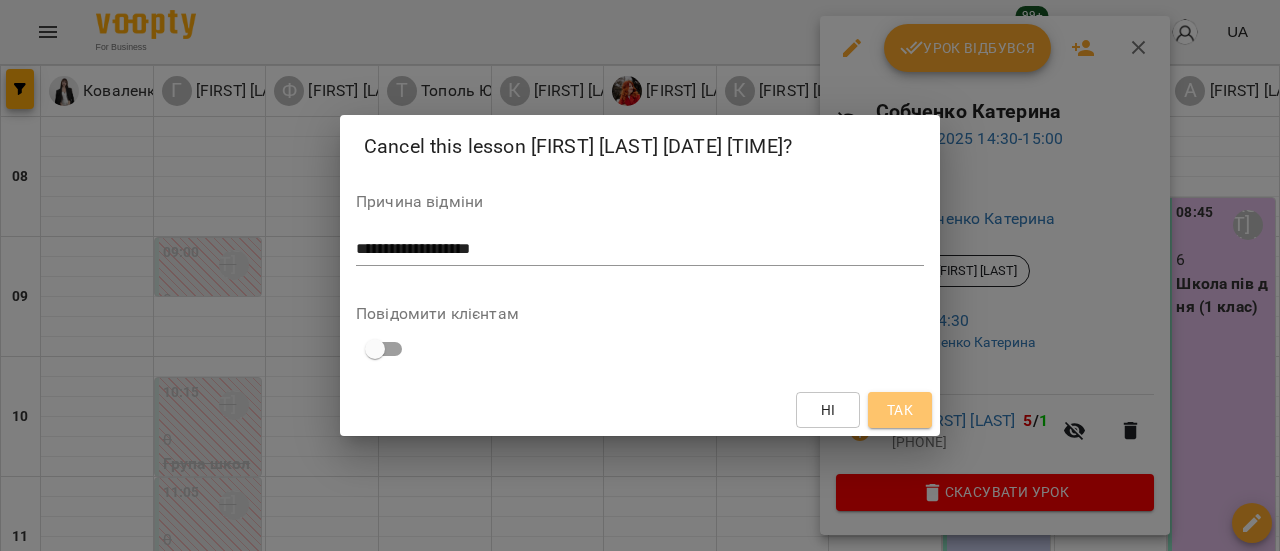 click on "Так" at bounding box center [900, 410] 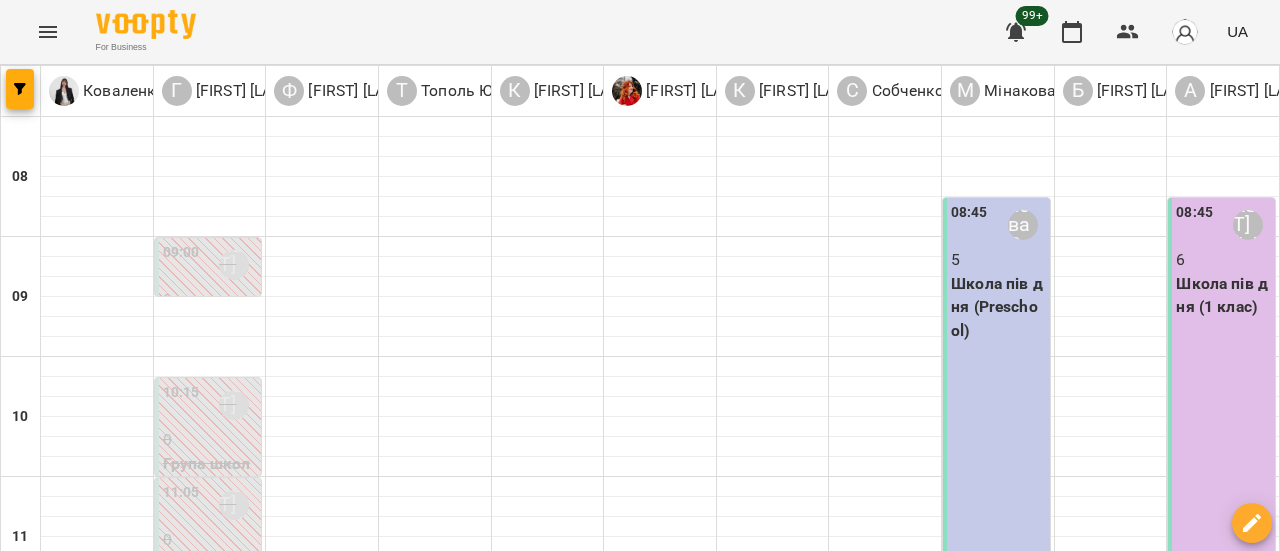 click on "[TIME] [FIRST] [LAST]" at bounding box center (885, 985) 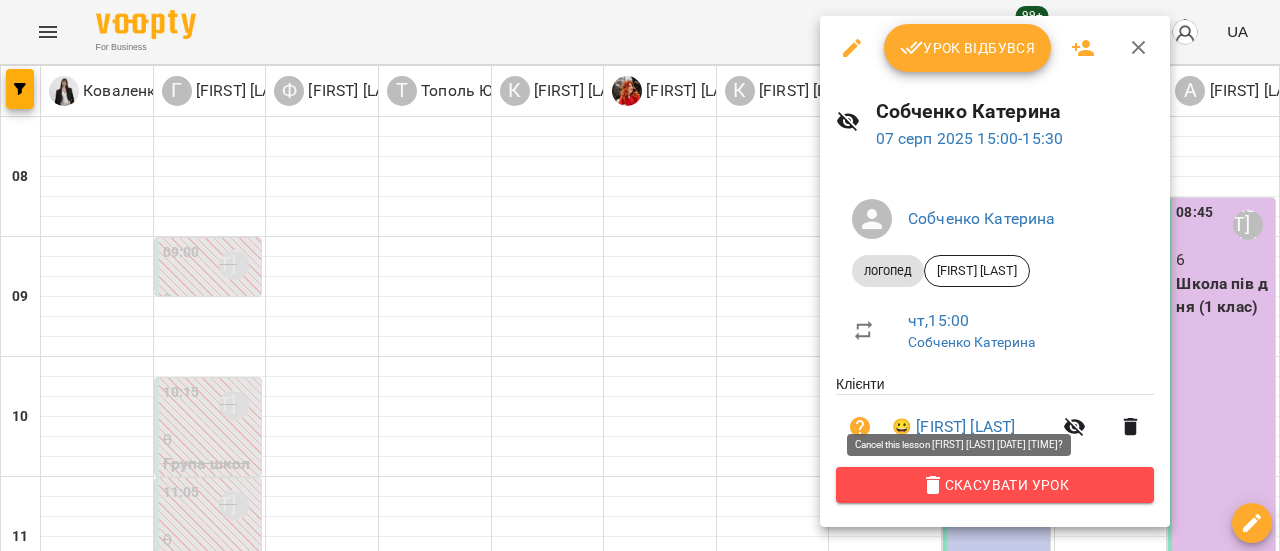 click on "Скасувати Урок" at bounding box center [995, 485] 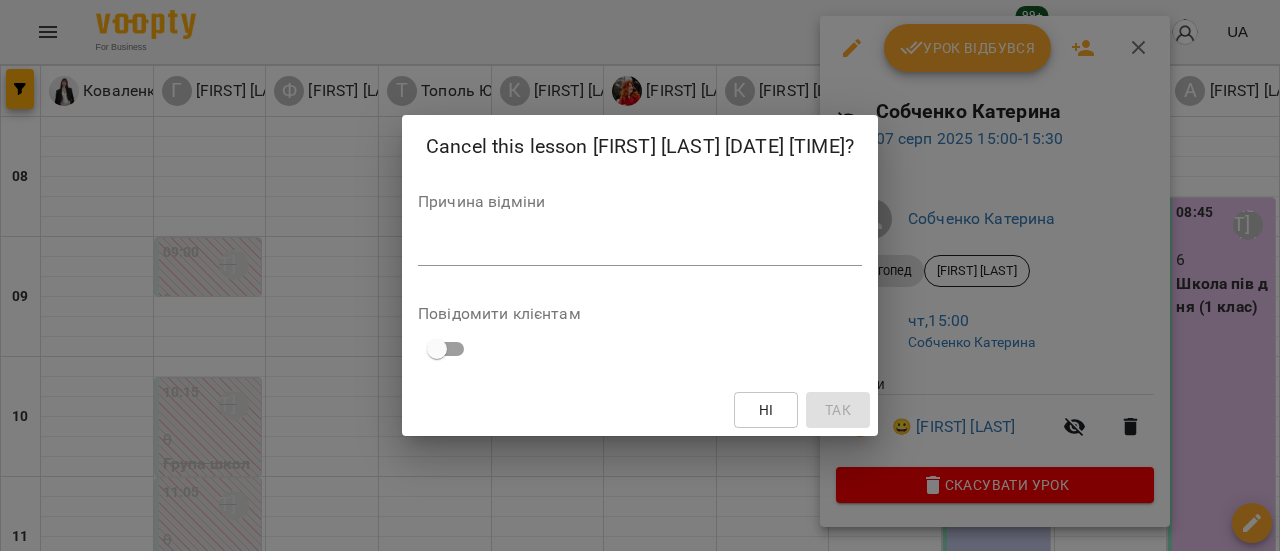 click at bounding box center [640, 249] 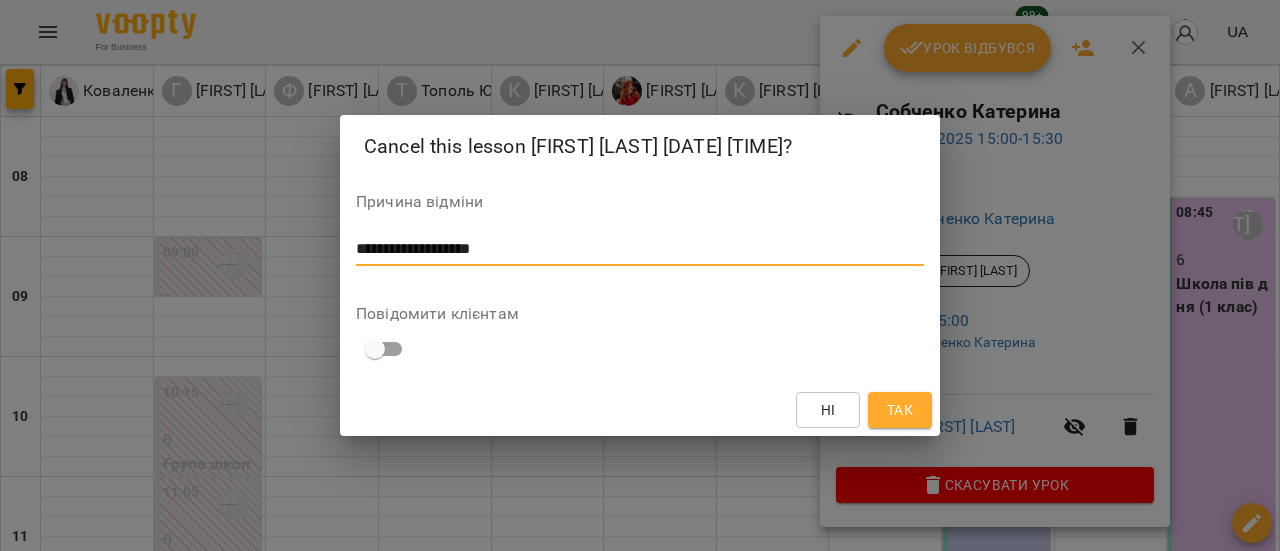 type on "**********" 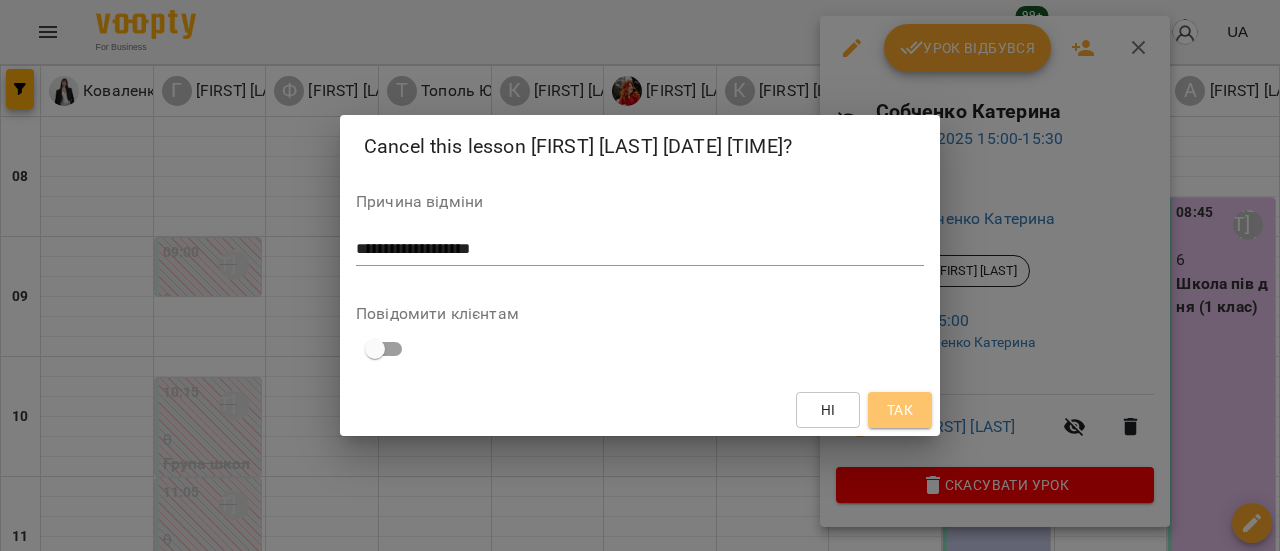 click on "Так" at bounding box center [900, 410] 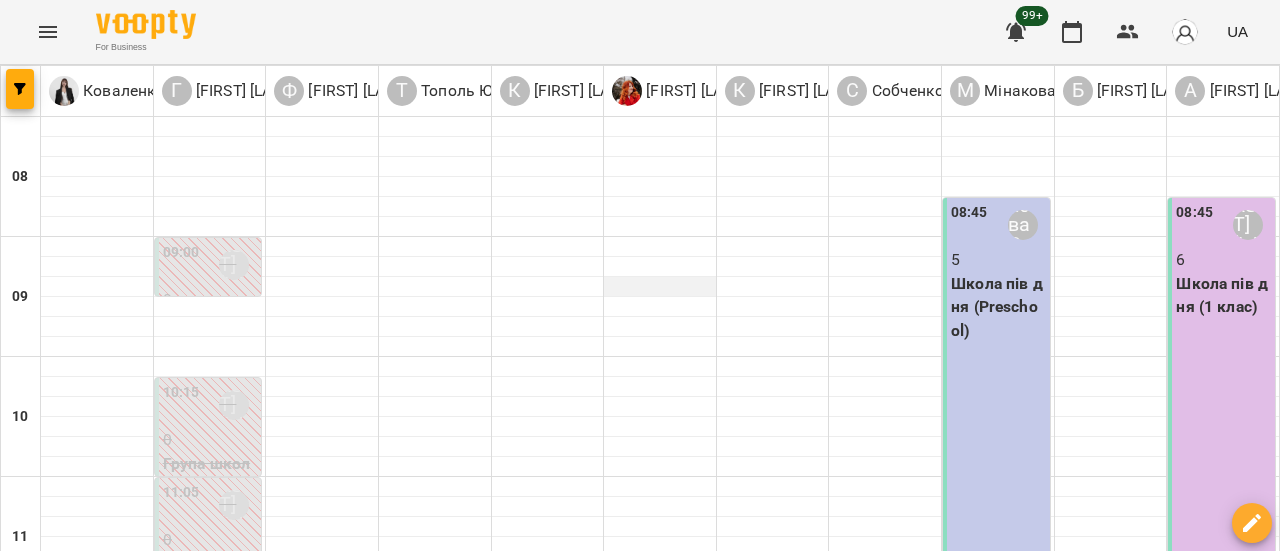 scroll, scrollTop: 1138, scrollLeft: 0, axis: vertical 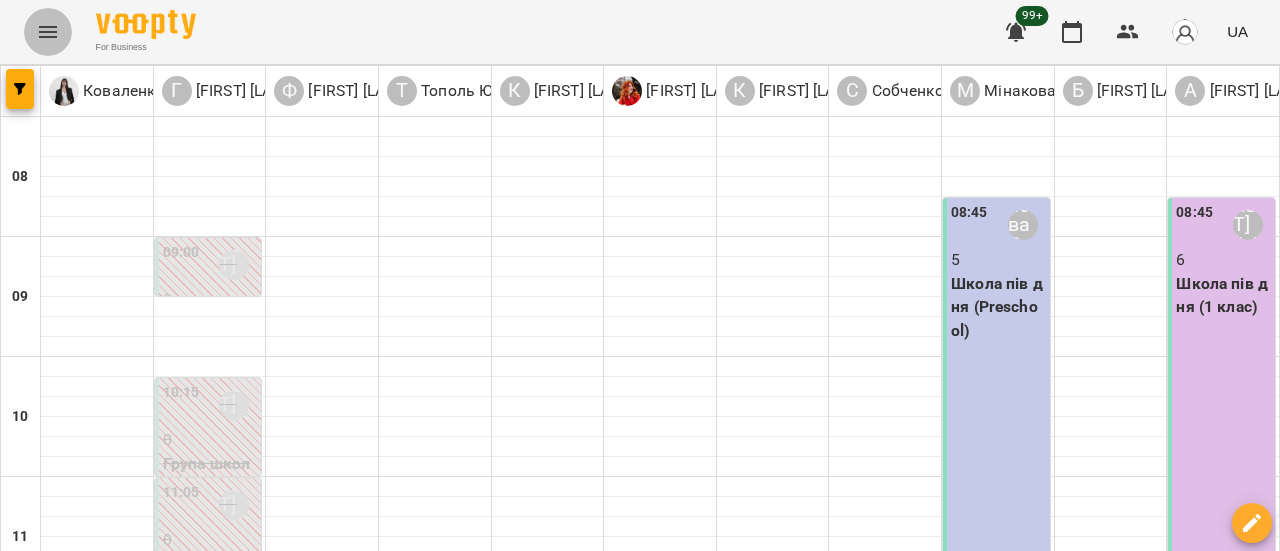 click 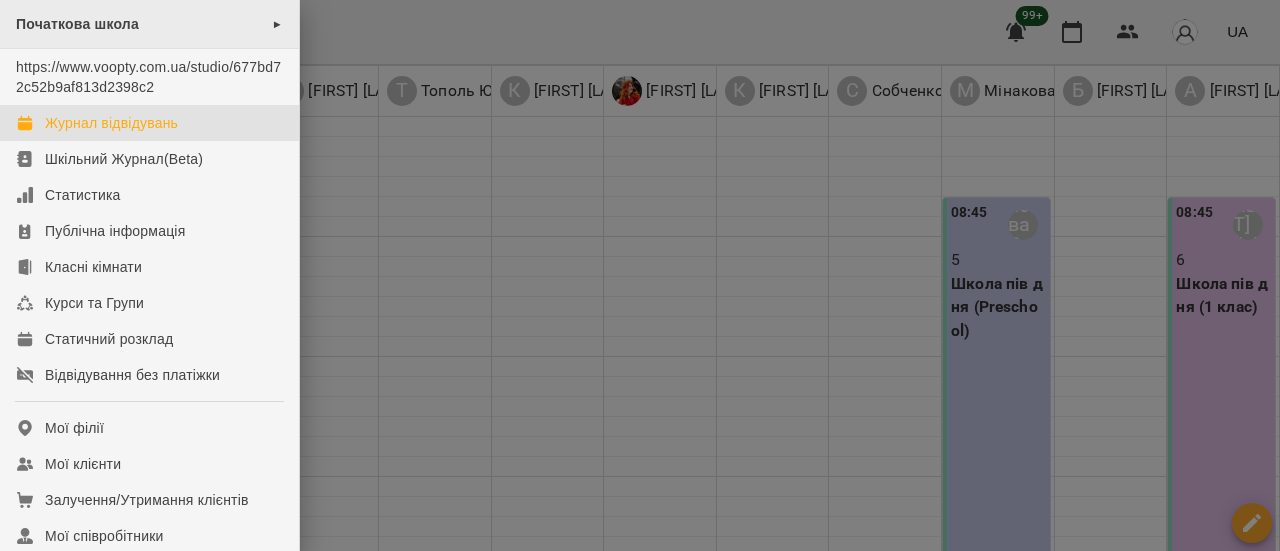 click on "Початкова школа  ►" at bounding box center (149, 24) 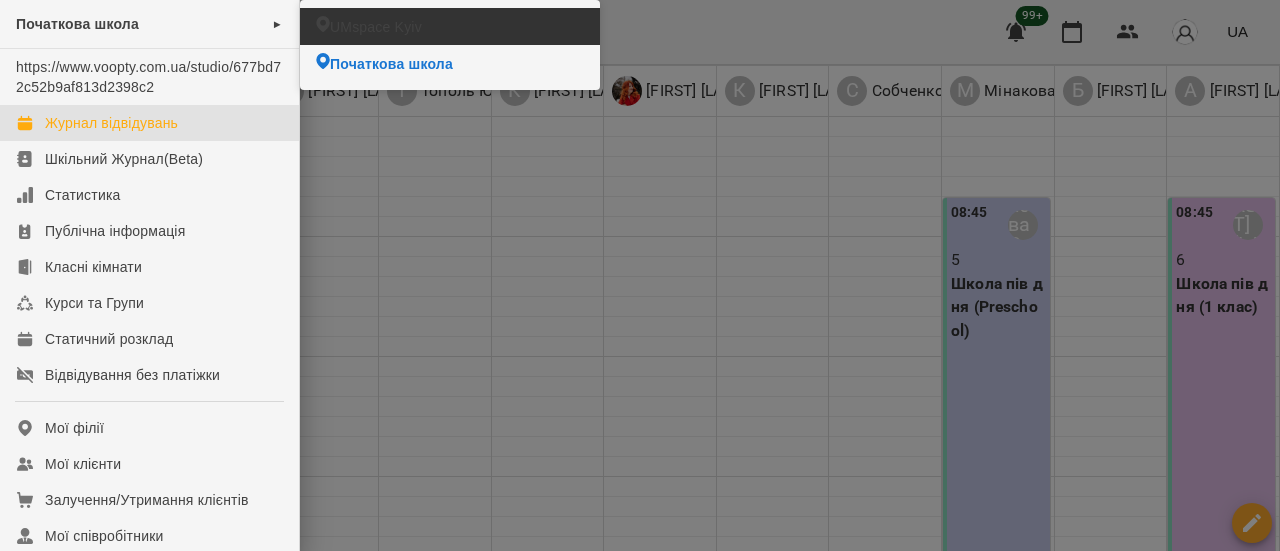 click on "UMspace Kyiv" at bounding box center [376, 27] 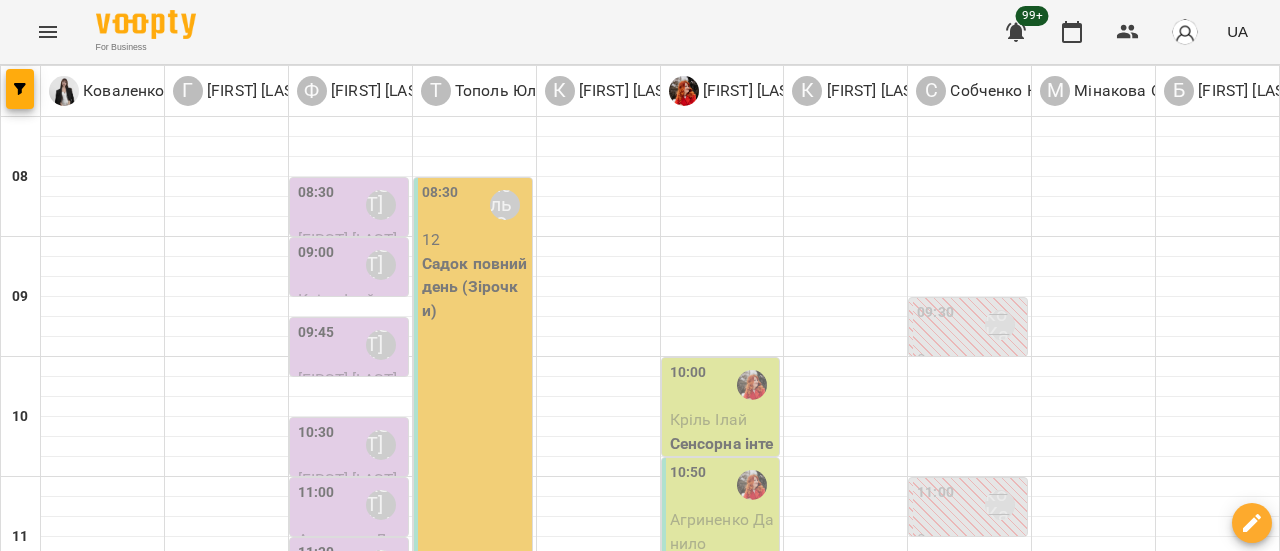 scroll, scrollTop: 800, scrollLeft: 0, axis: vertical 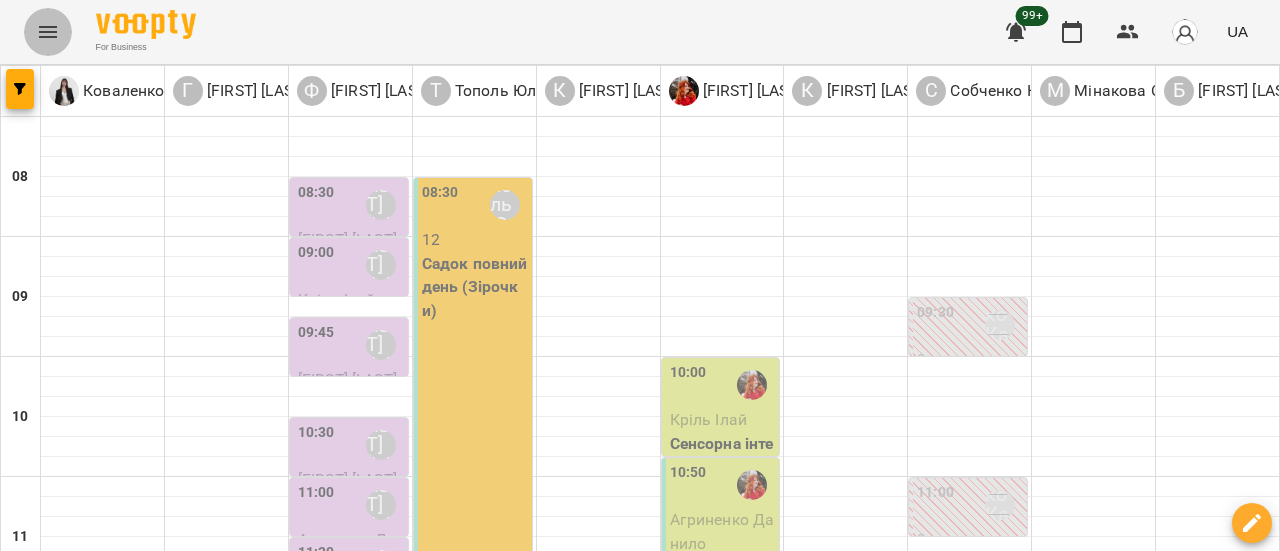 click 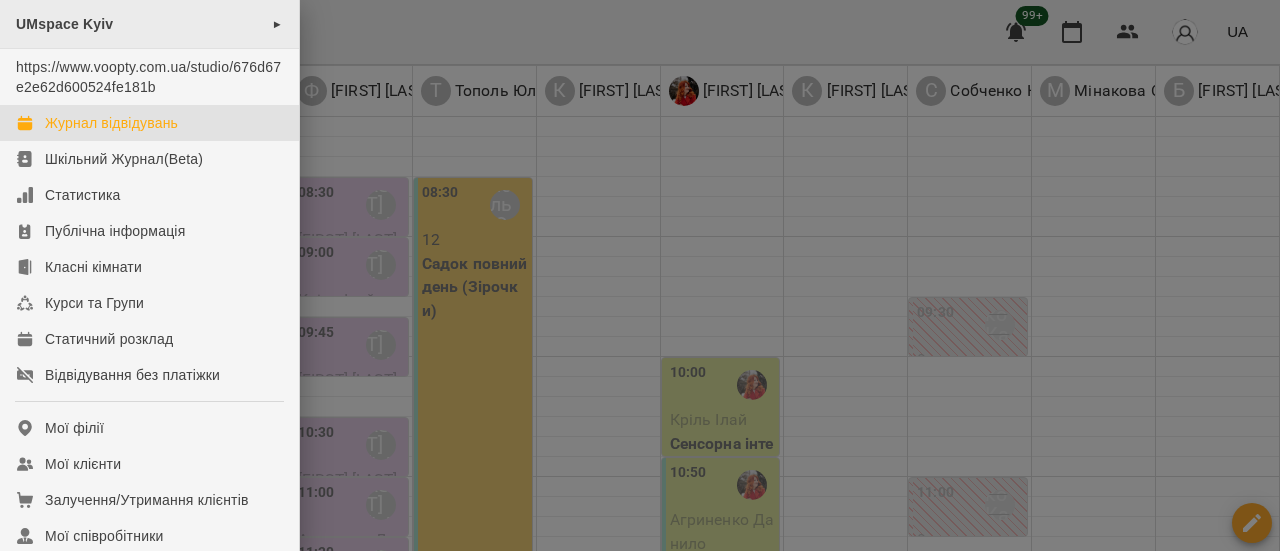 click on "UMspace Kyiv ►" at bounding box center (149, 24) 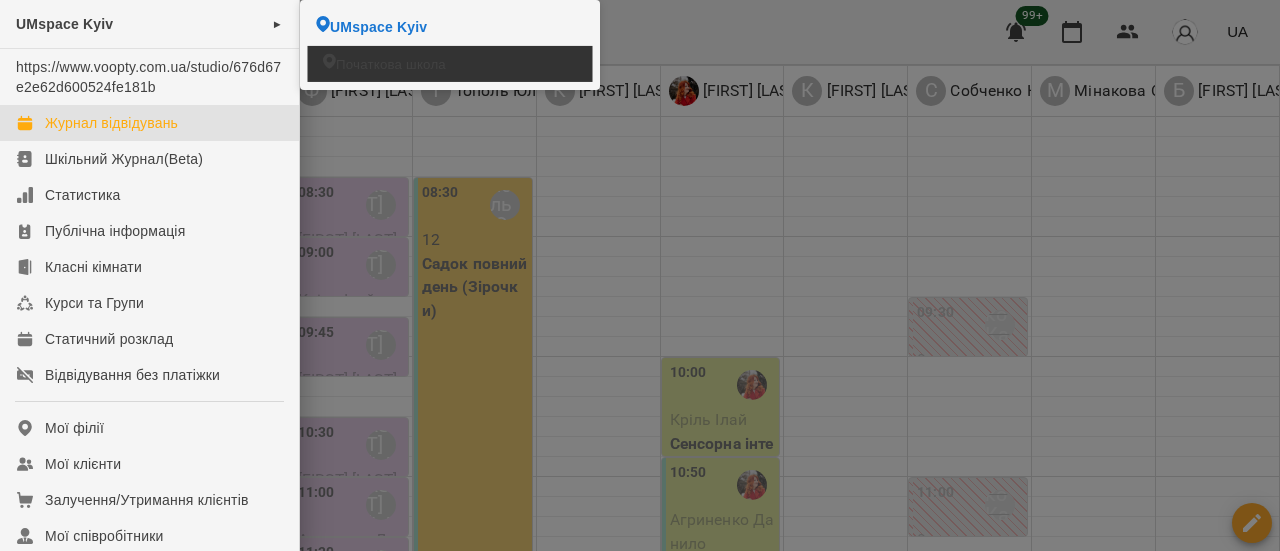 click on "Початкова школа" at bounding box center (391, 63) 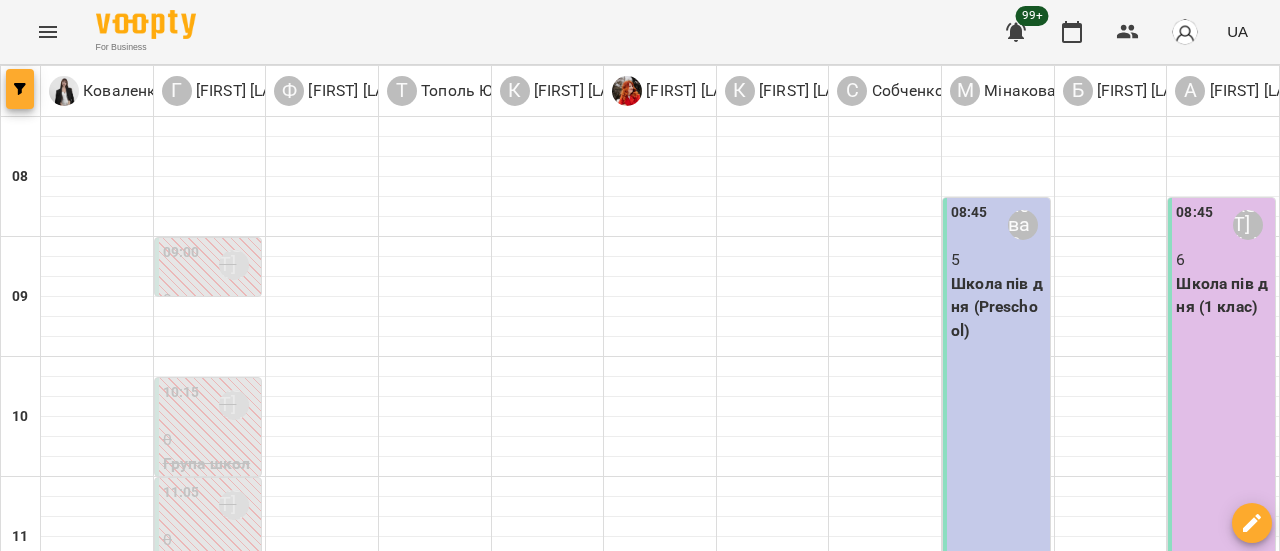 click at bounding box center (20, 89) 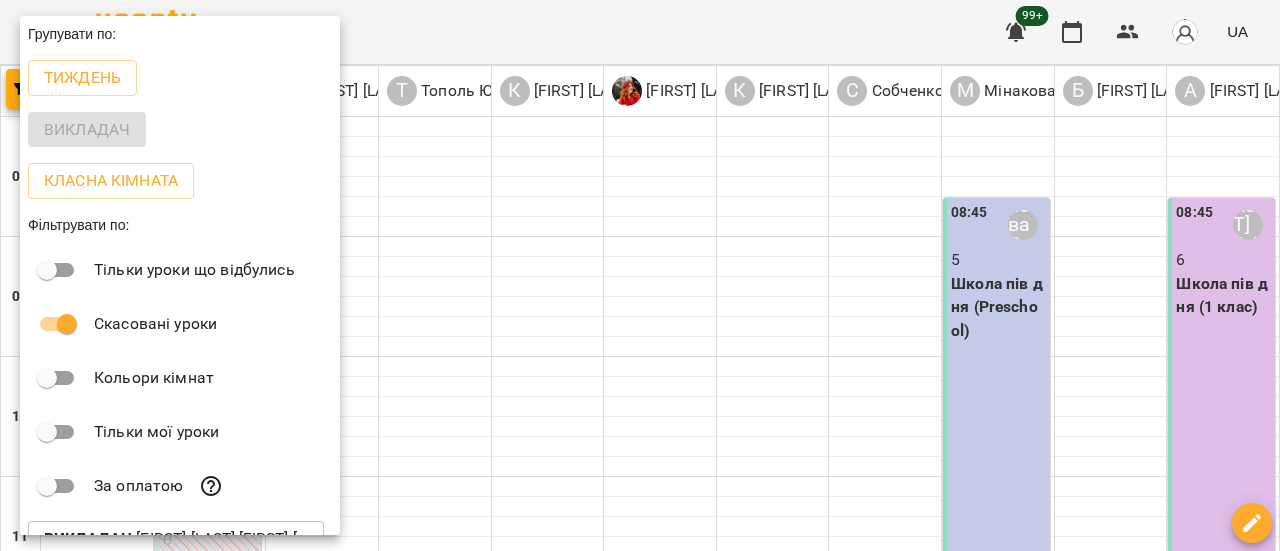 click on "Викладач" at bounding box center [180, 130] 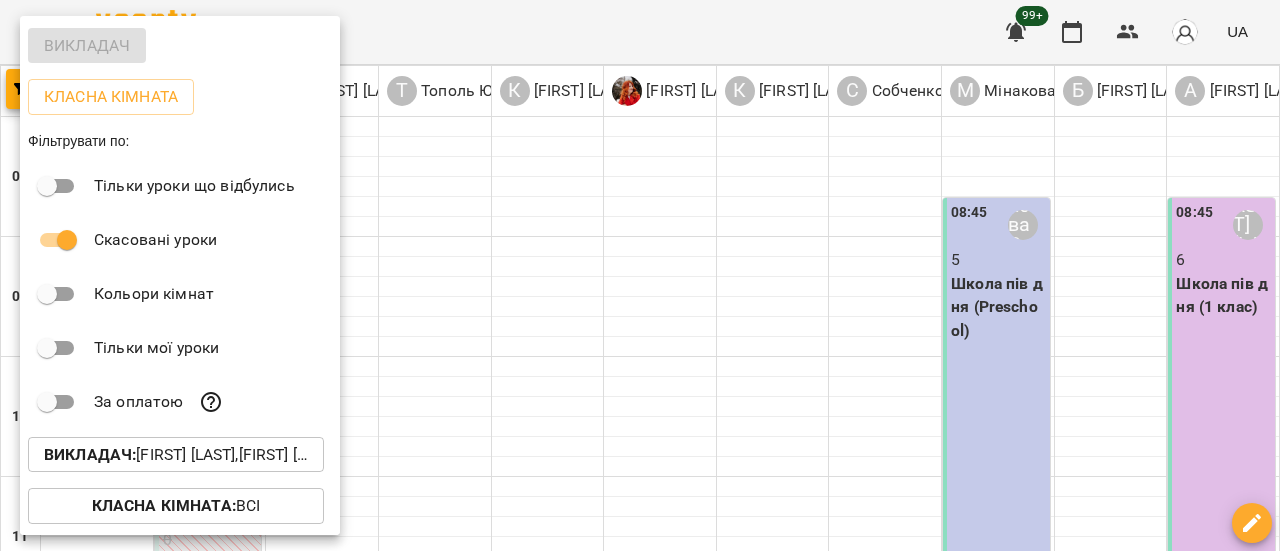 scroll, scrollTop: 134, scrollLeft: 0, axis: vertical 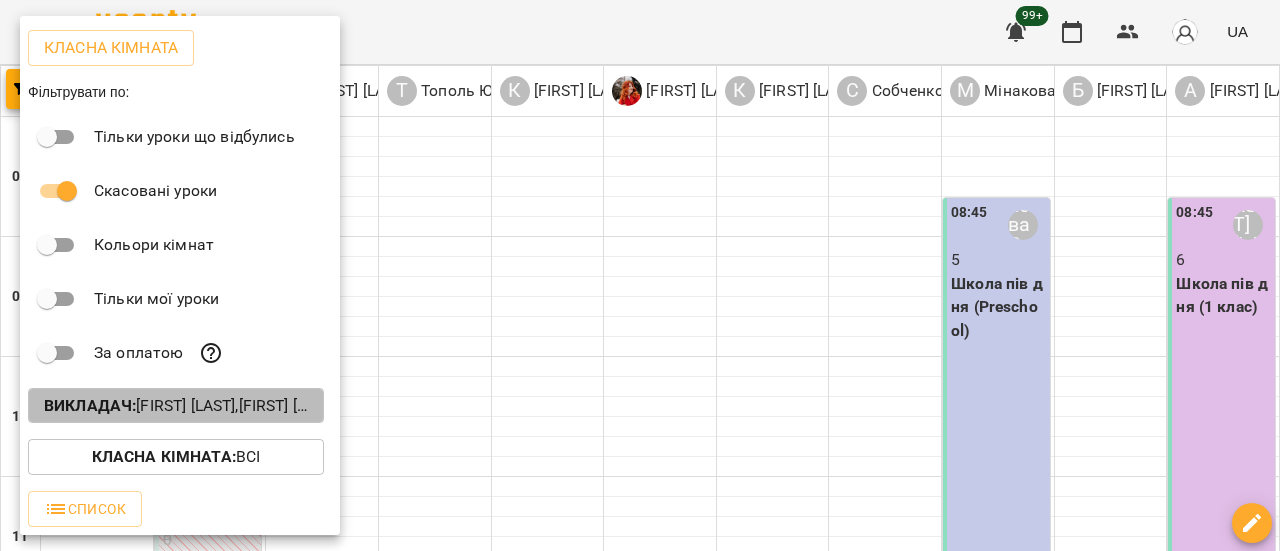 click on "Teacher : [FIRST] [LAST],[FIRST] [LAST],[FIRST] [LAST],[FIRST] [LAST],[FIRST] [LAST],[FIRST] [LAST],[FIRST] [LAST],[FIRST] [LAST],[FIRST] [LAST],[FIRST] [LAST],[FIRST] [LAST]" at bounding box center [176, 406] 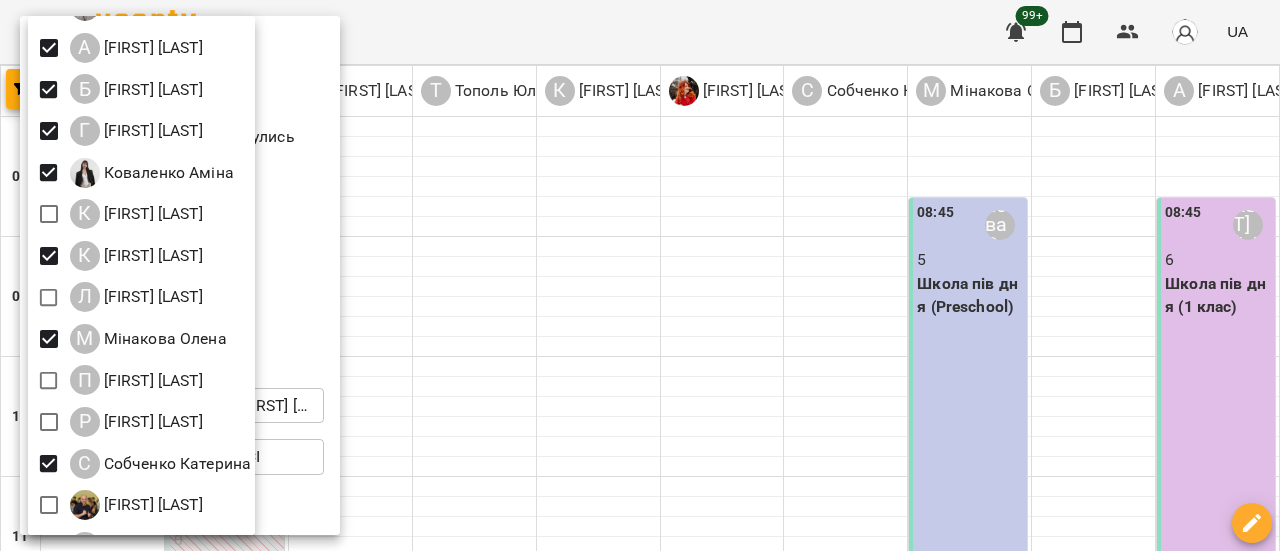 scroll, scrollTop: 100, scrollLeft: 0, axis: vertical 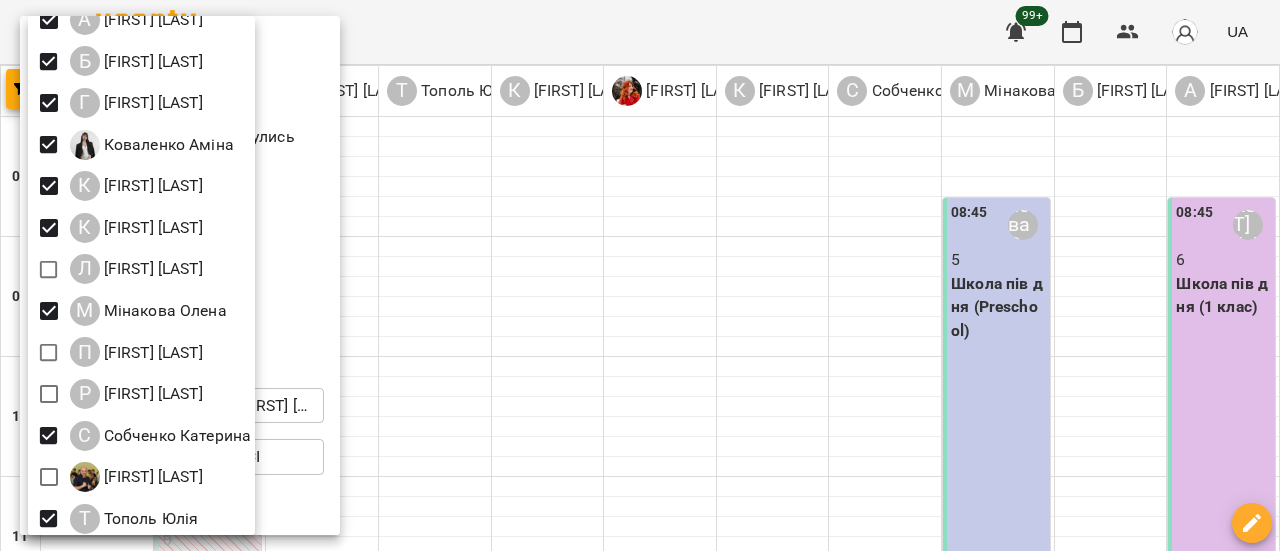 click at bounding box center [640, 275] 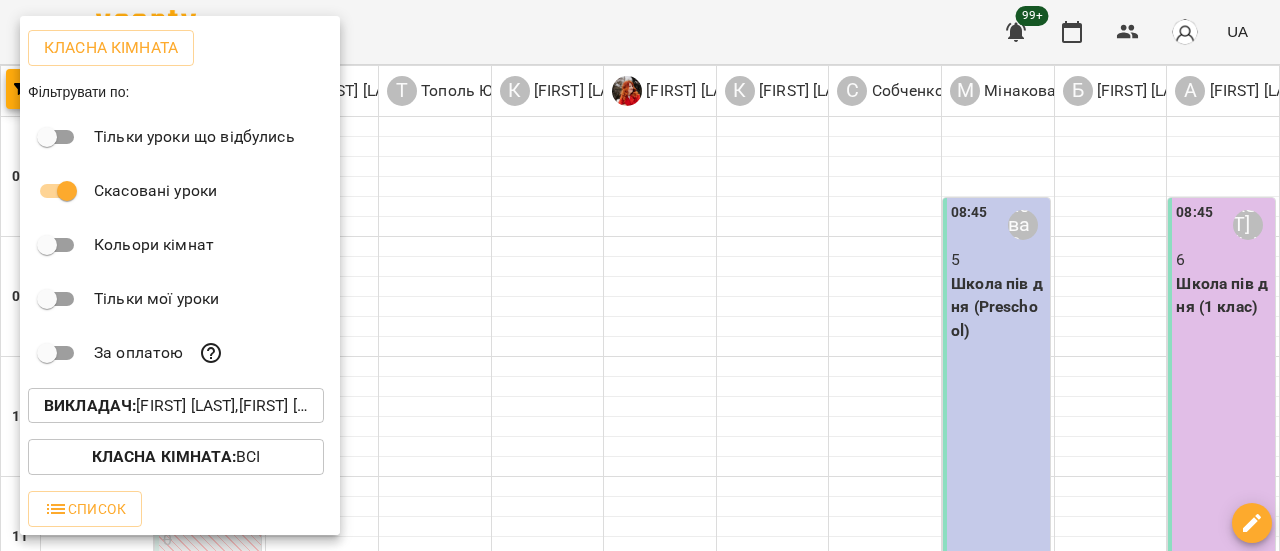click at bounding box center (640, 275) 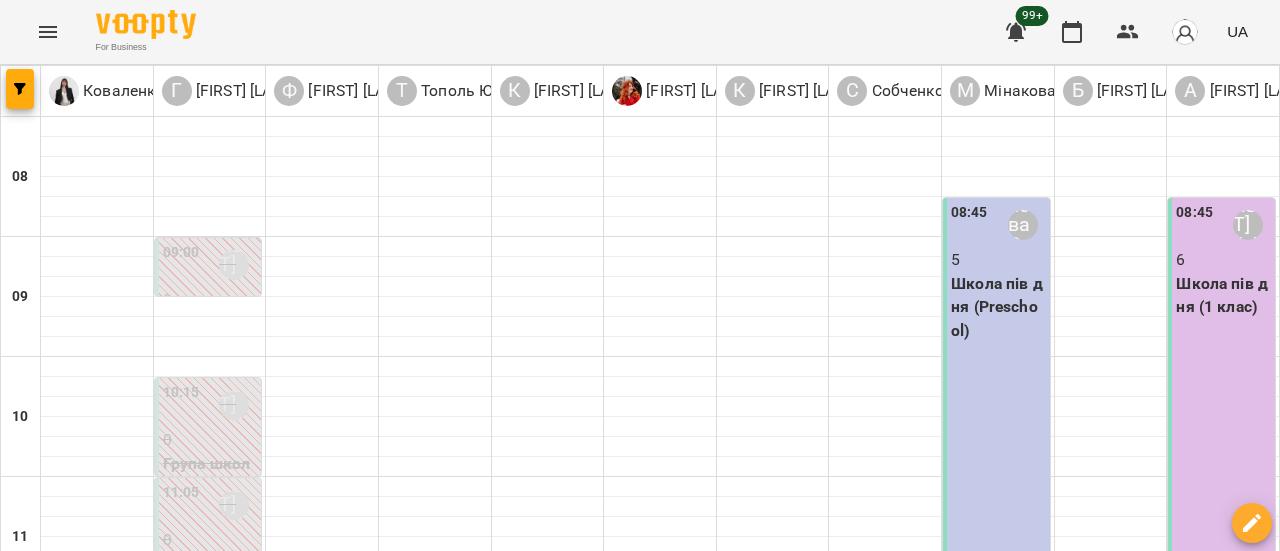 click 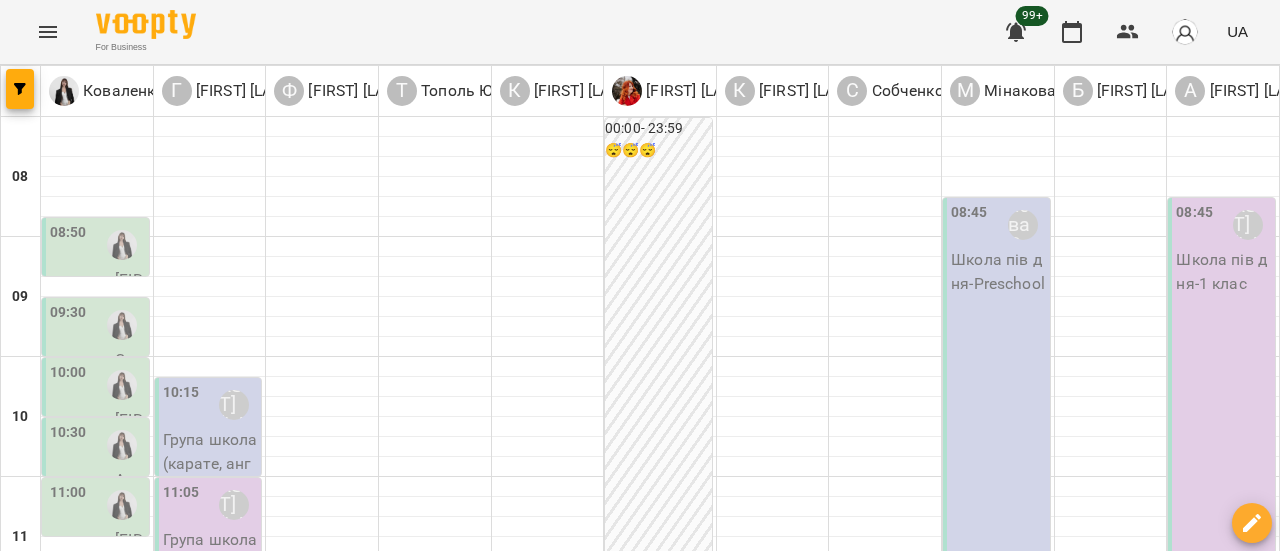 scroll, scrollTop: 600, scrollLeft: 0, axis: vertical 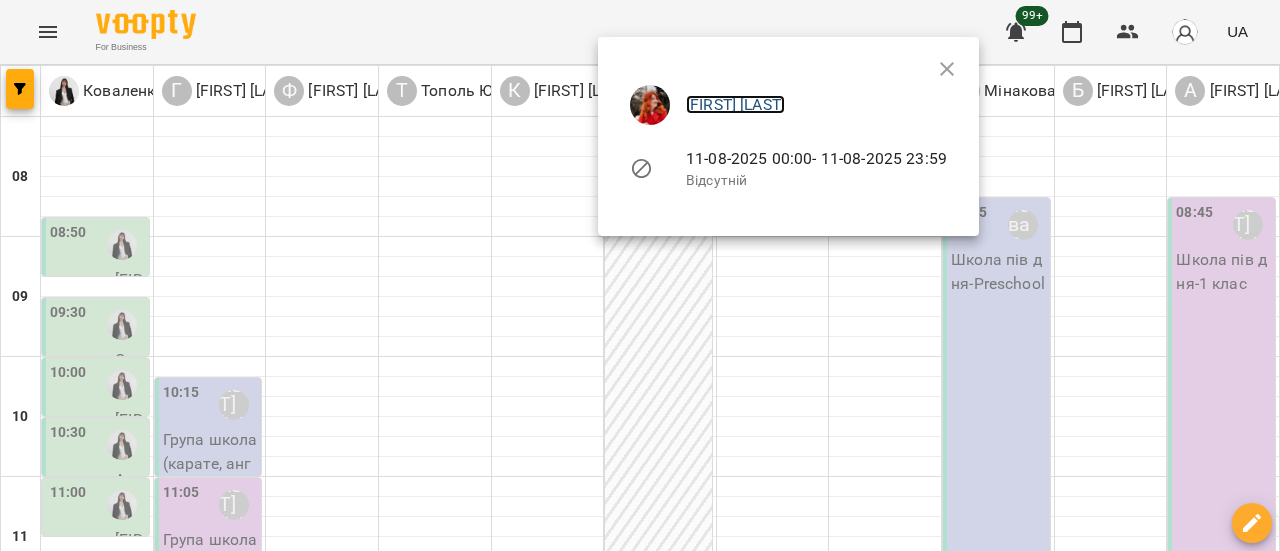 click on "[FIRST] [LAST]" at bounding box center [735, 104] 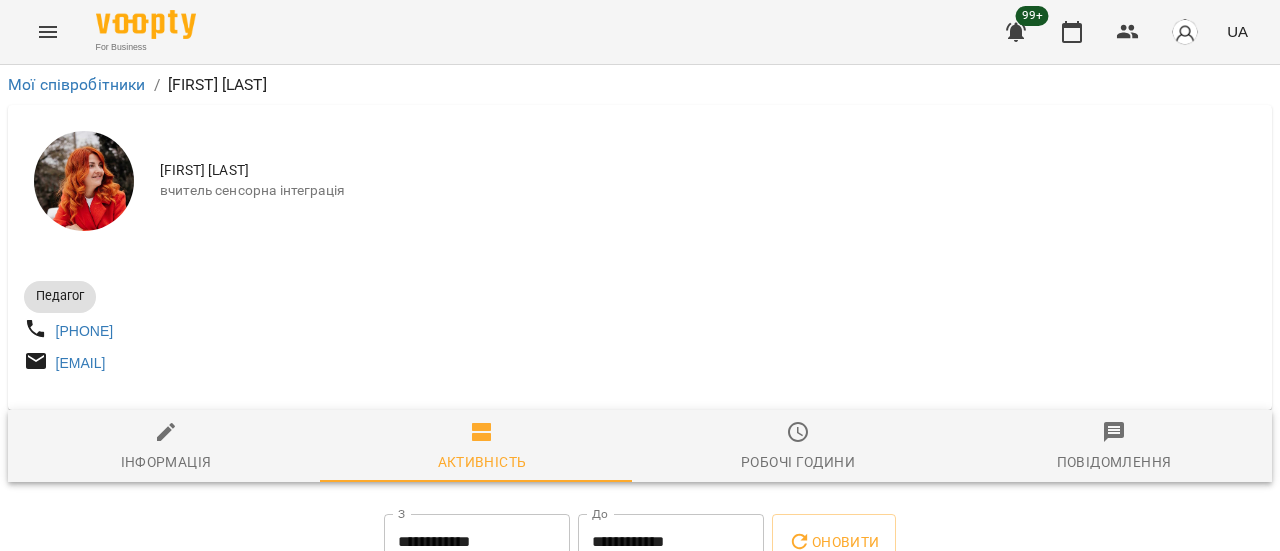 click on "Робочі години" at bounding box center (798, 447) 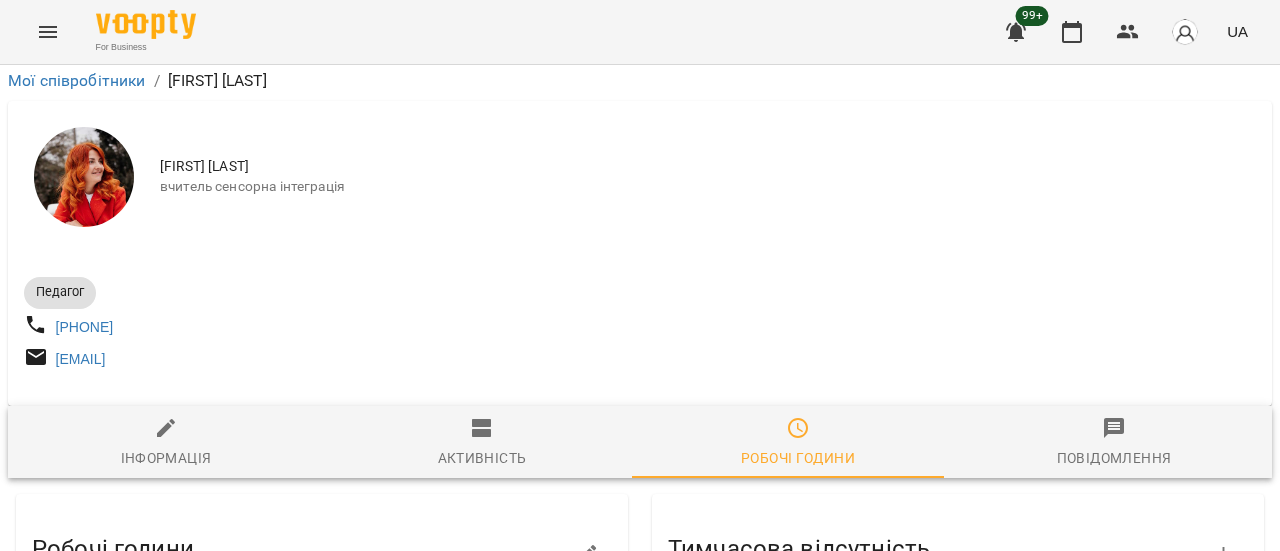 scroll, scrollTop: 449, scrollLeft: 0, axis: vertical 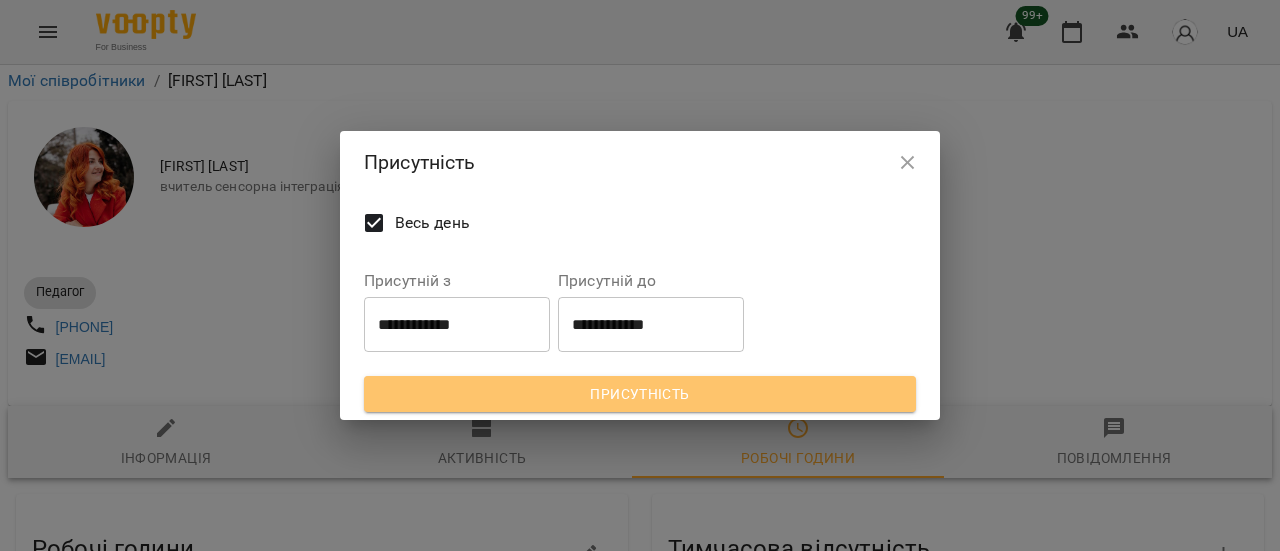 click on "Присутність" at bounding box center [640, 394] 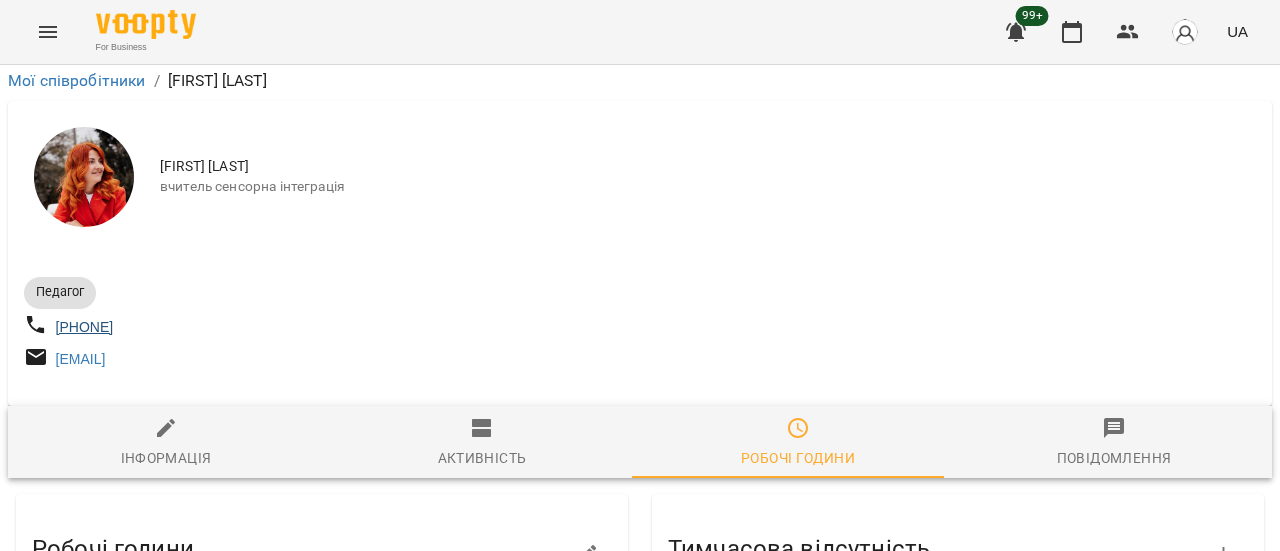 scroll, scrollTop: 0, scrollLeft: 0, axis: both 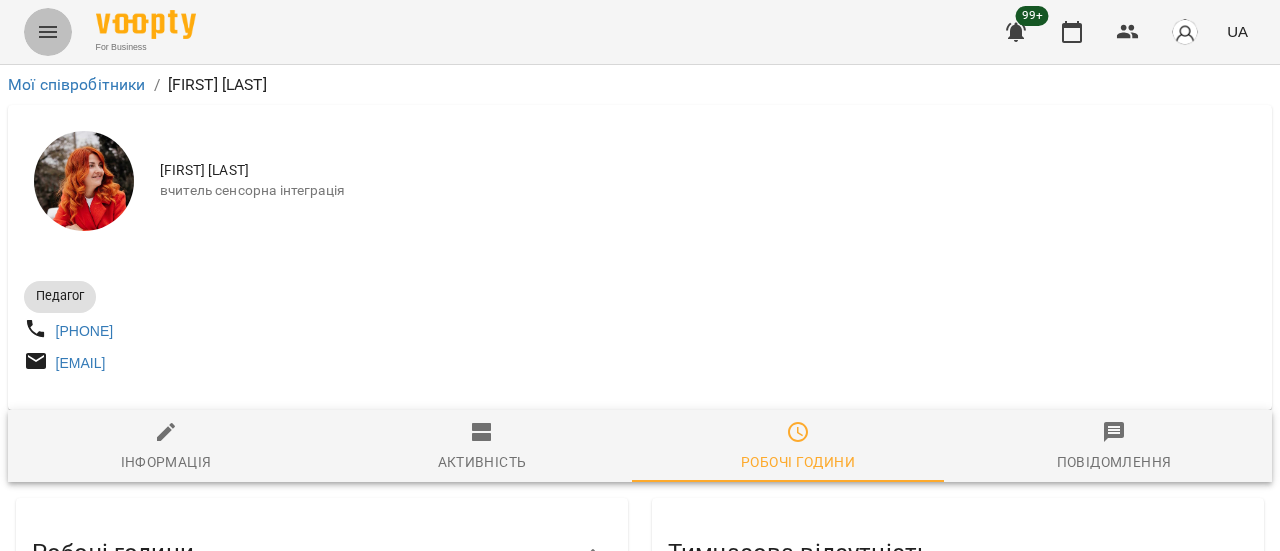 click at bounding box center [48, 32] 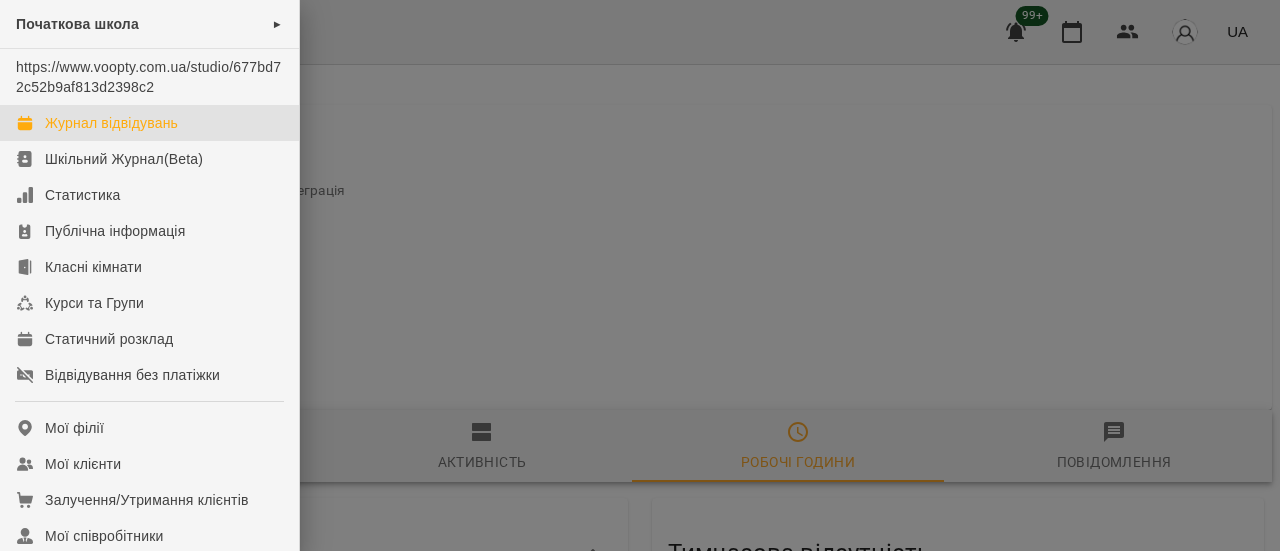 click on "Журнал відвідувань" at bounding box center [111, 123] 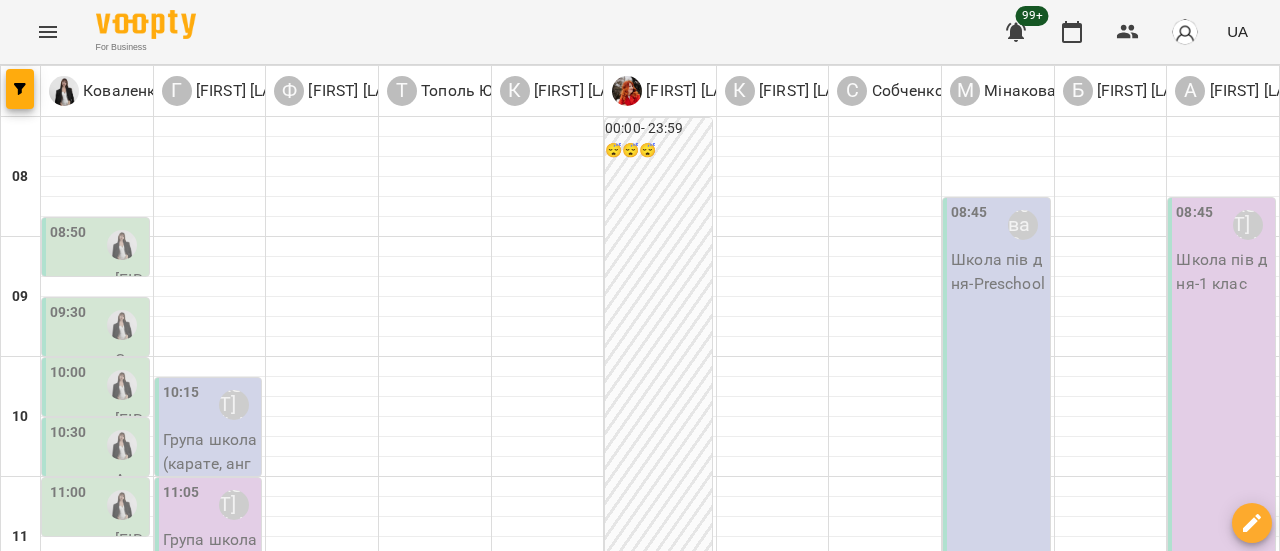 scroll, scrollTop: 0, scrollLeft: 0, axis: both 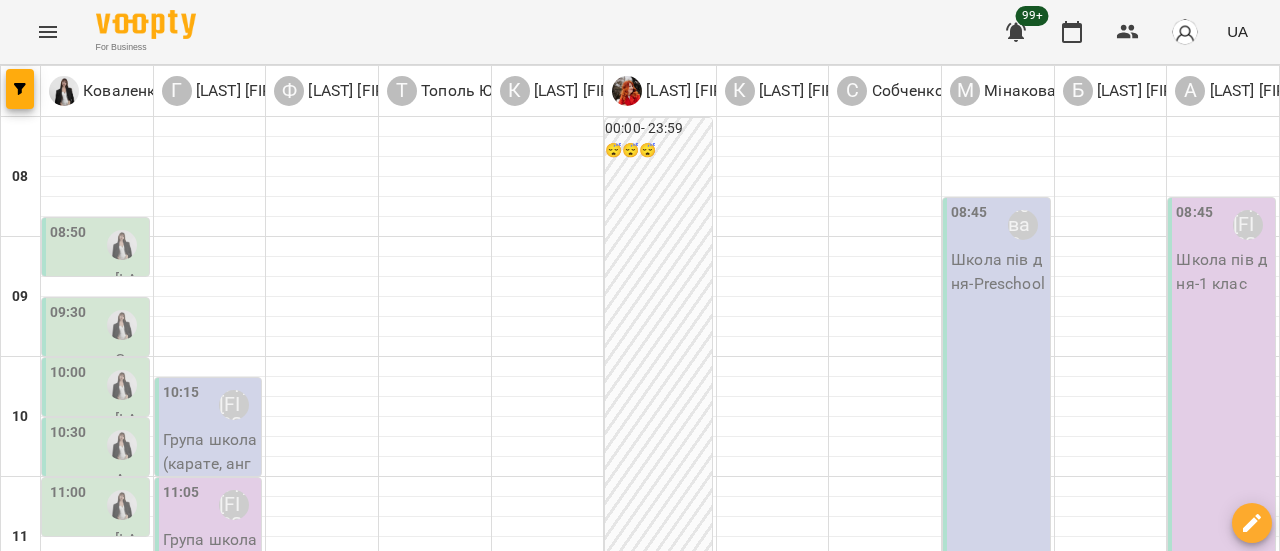 click at bounding box center [540, 1648] 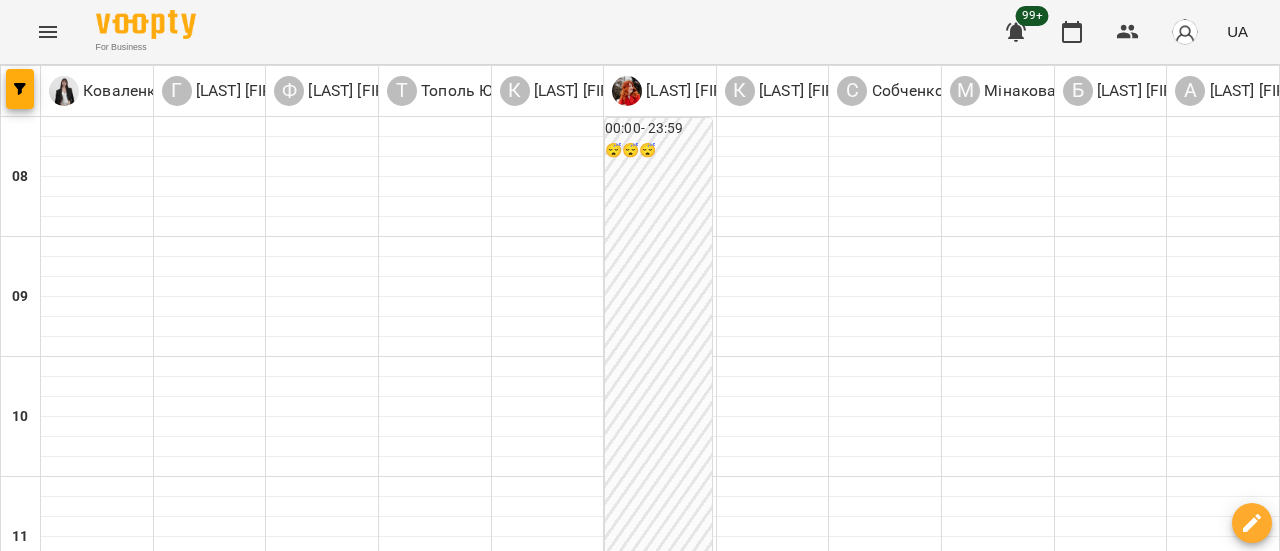 scroll, scrollTop: 0, scrollLeft: 0, axis: both 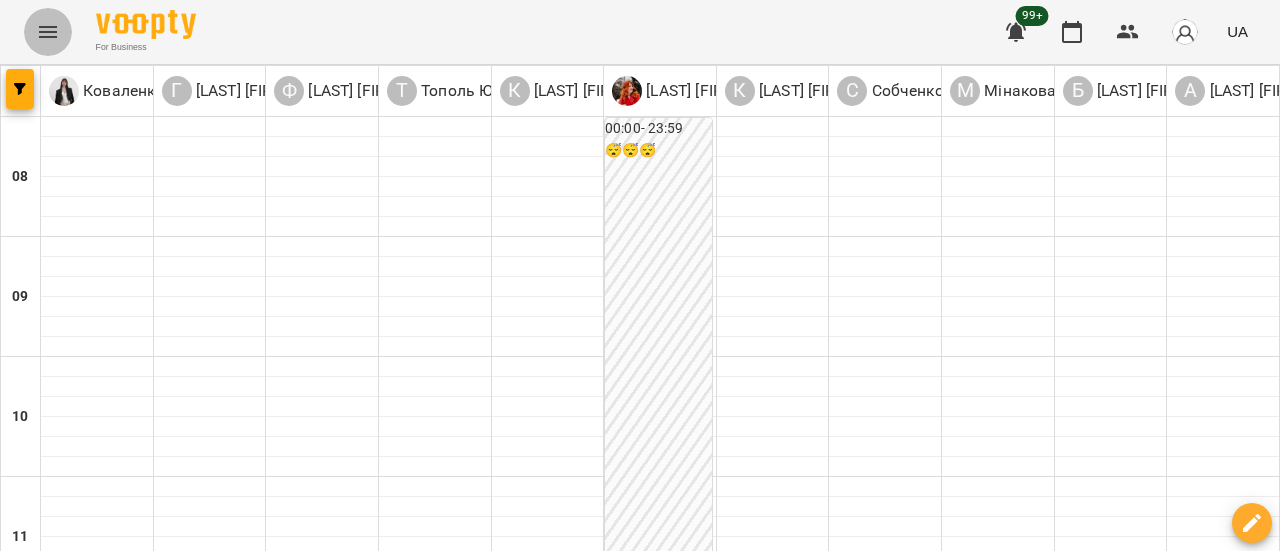click 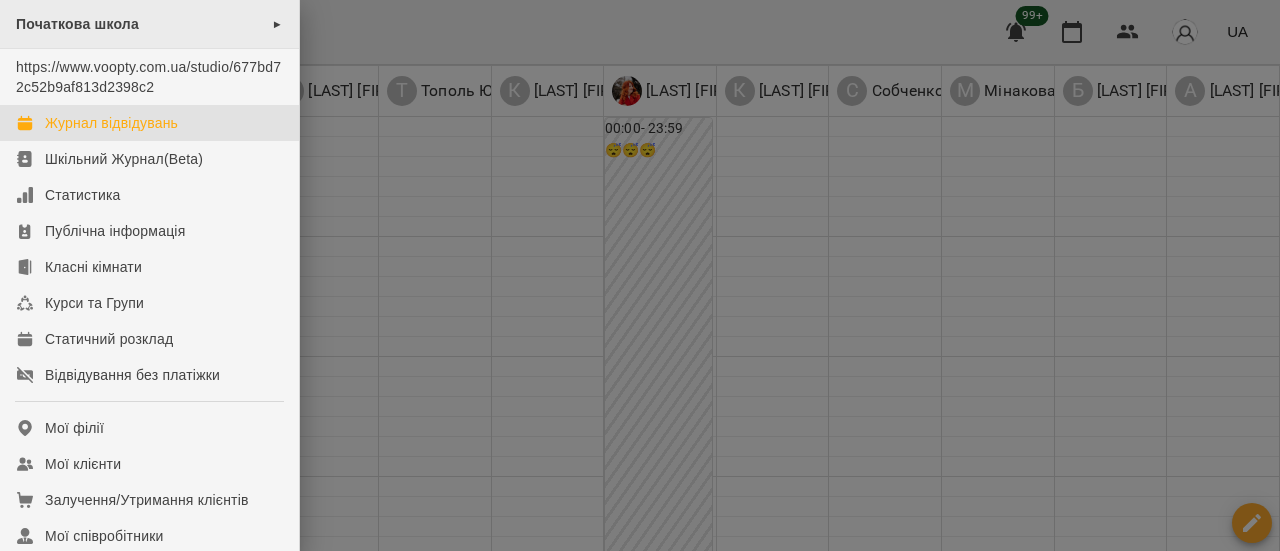 click on "Початкова школа  ►" at bounding box center (149, 24) 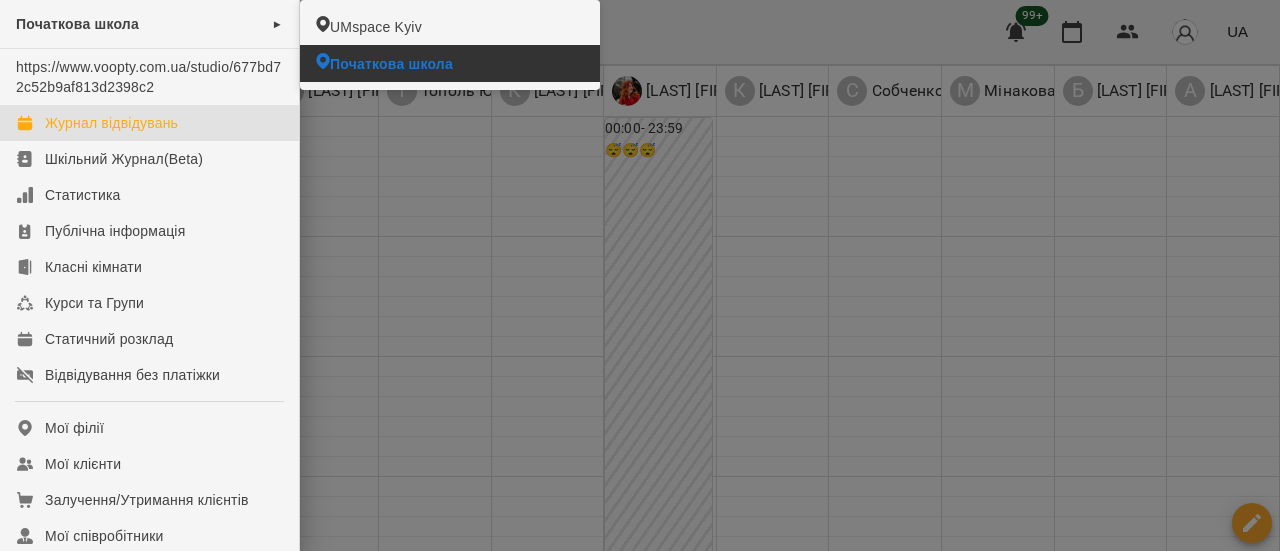 click on "Початкова школа" at bounding box center (391, 64) 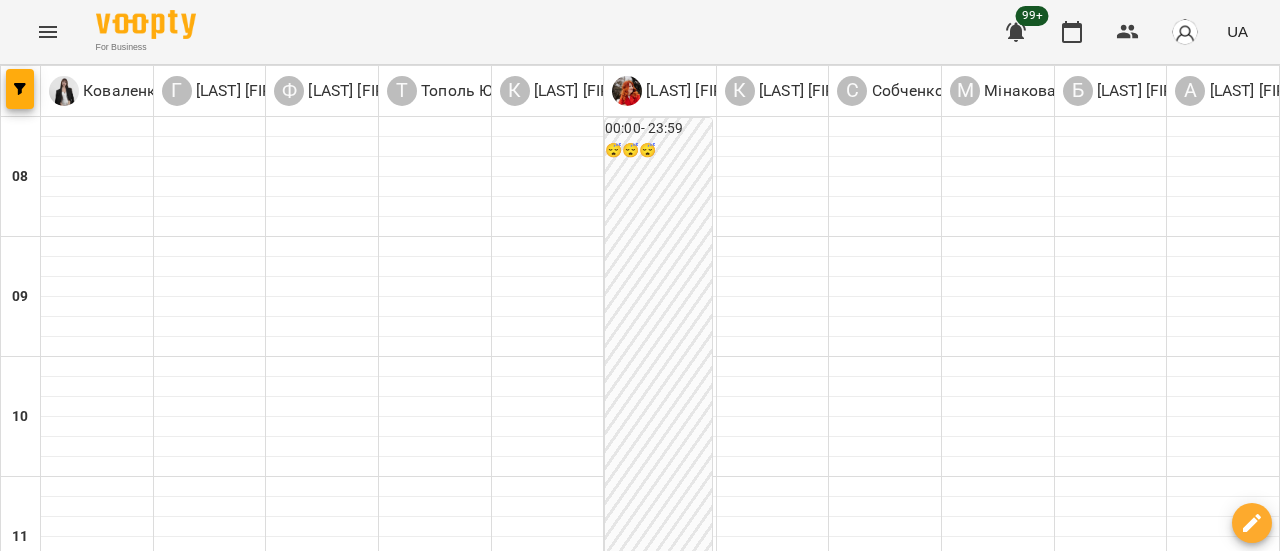 click at bounding box center [540, 1648] 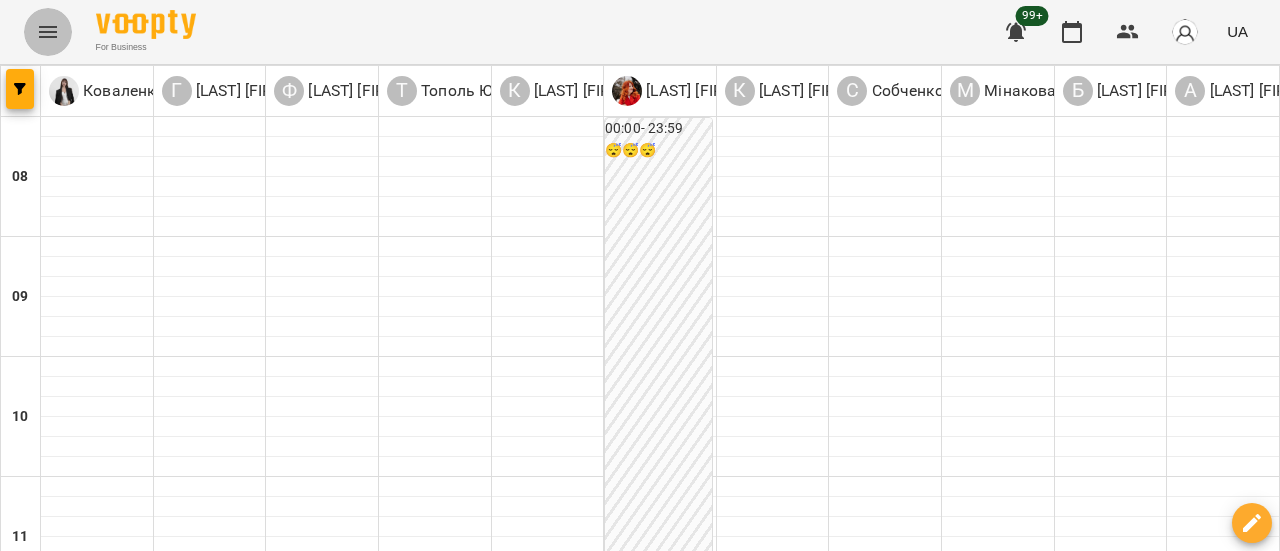 click at bounding box center [48, 32] 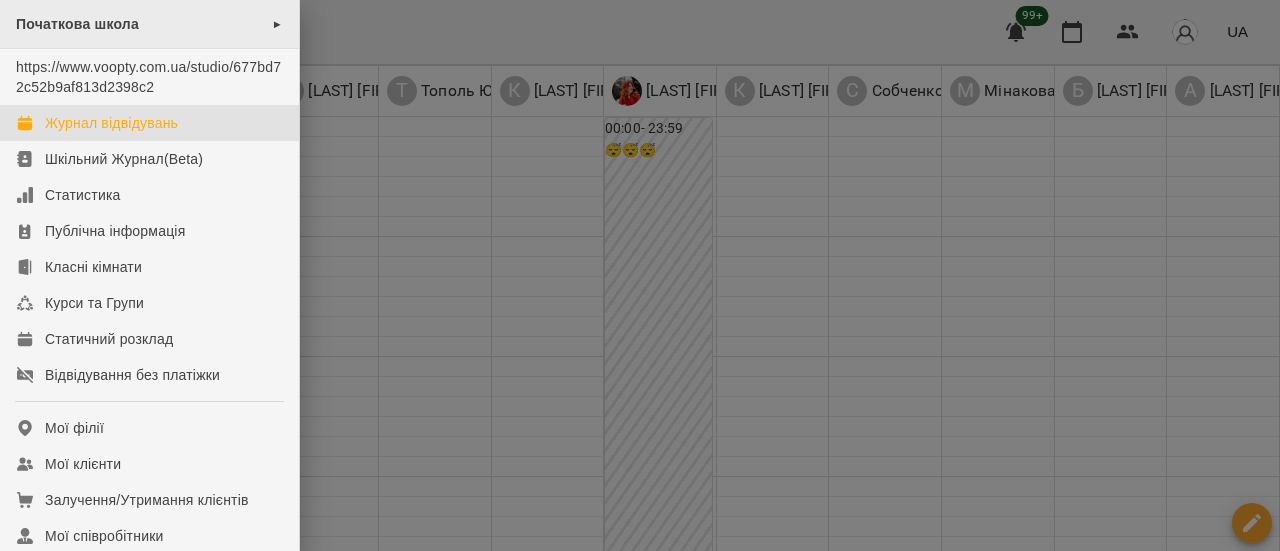 click on "Початкова школа  ►" at bounding box center [149, 24] 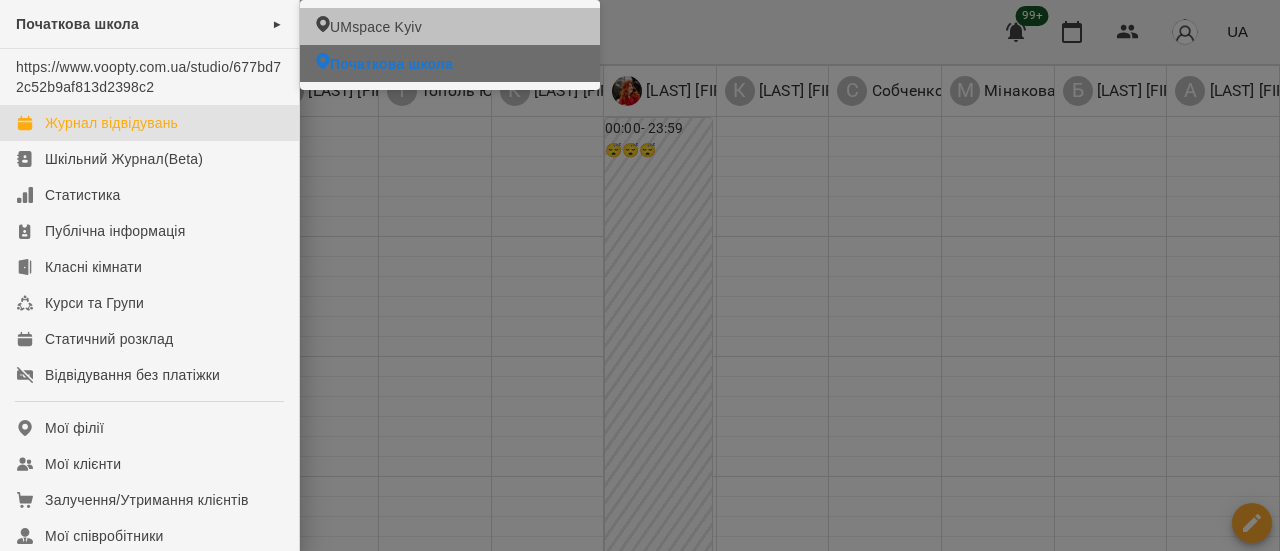 click on "Початкова школа" at bounding box center [391, 64] 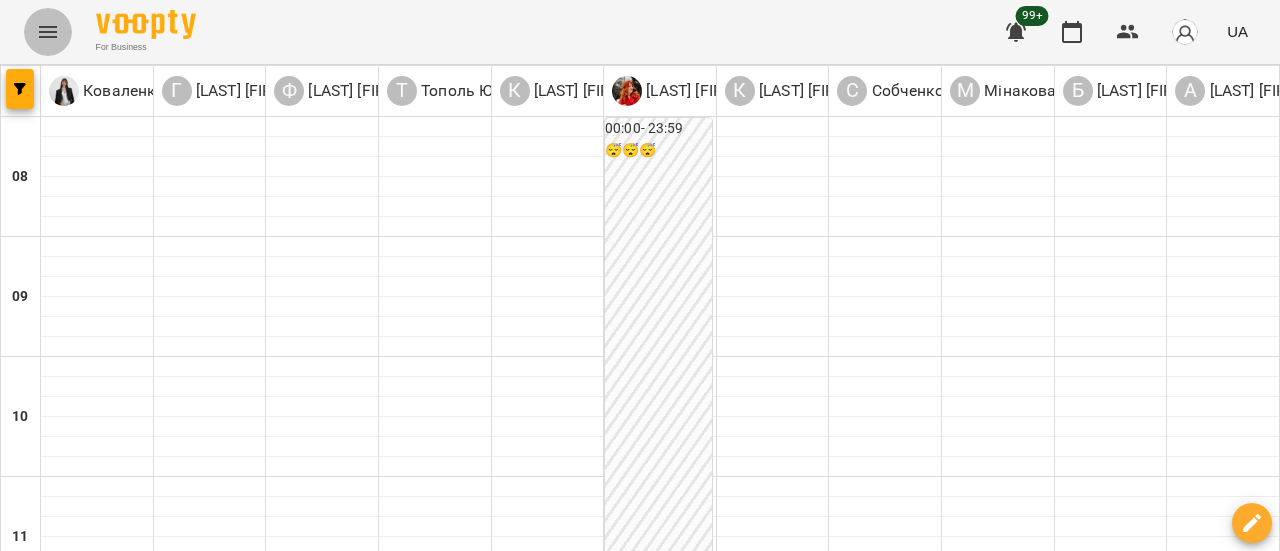 click 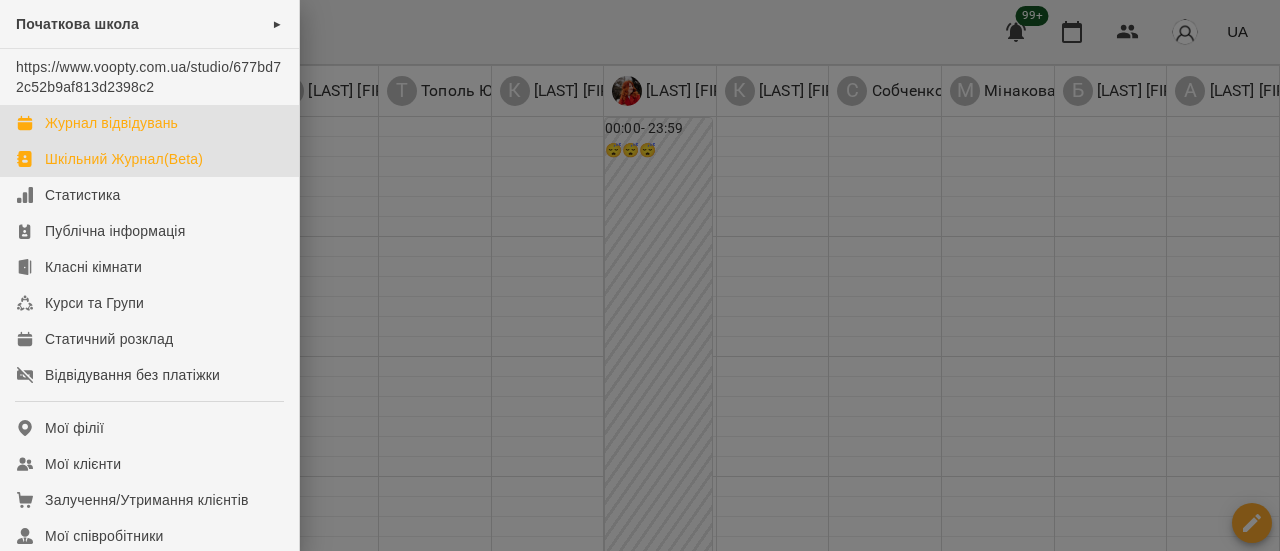 click on "Шкільний Журнал(Beta)" at bounding box center [124, 159] 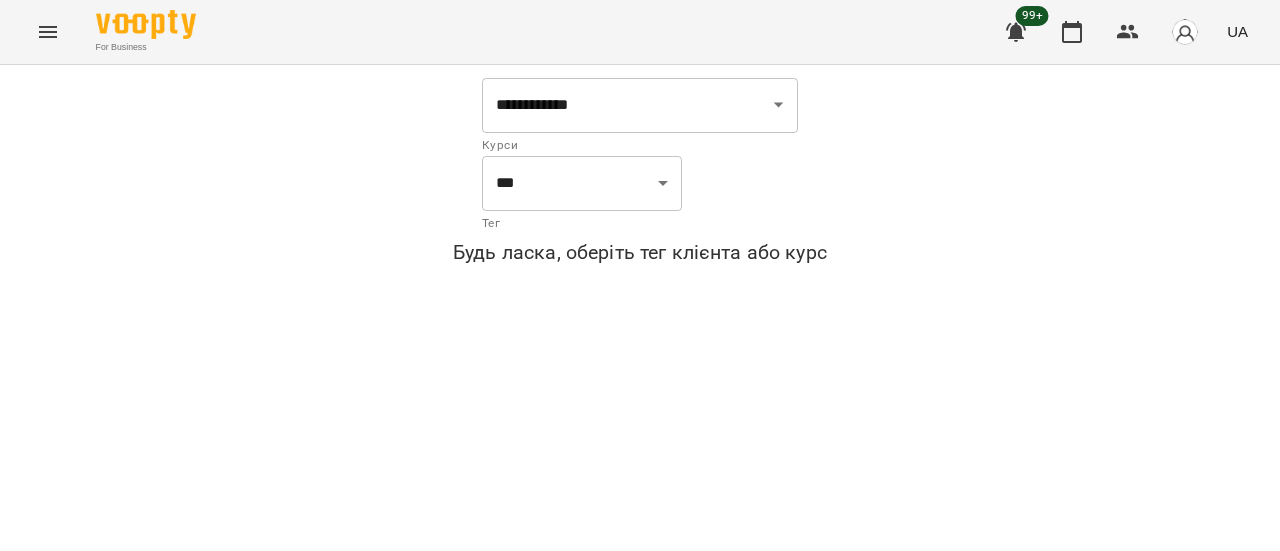 click 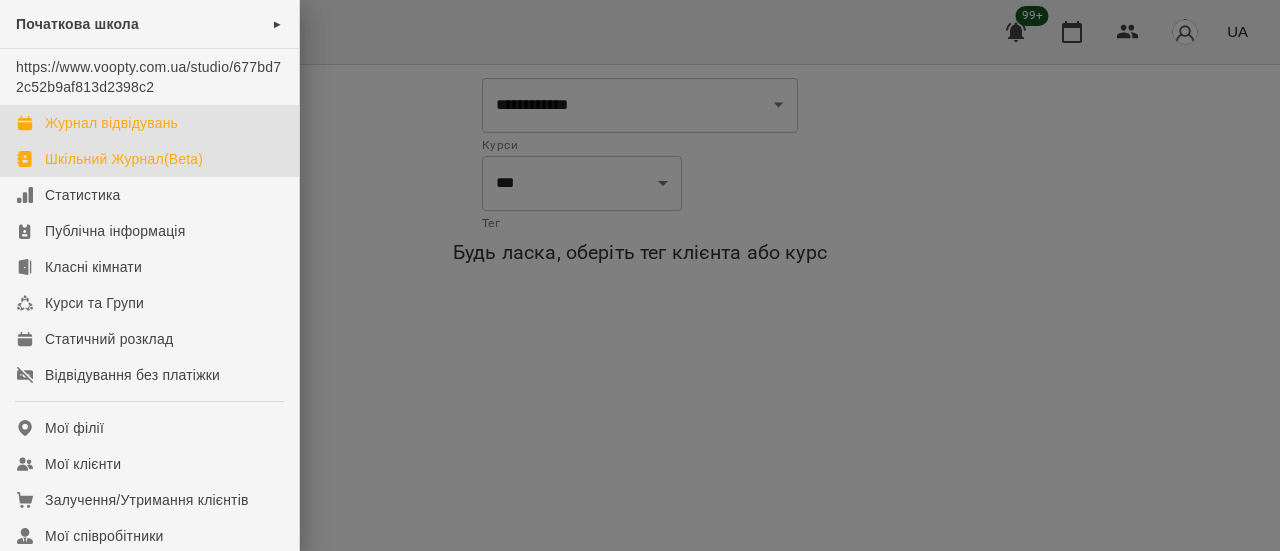 click on "Журнал відвідувань" at bounding box center [111, 123] 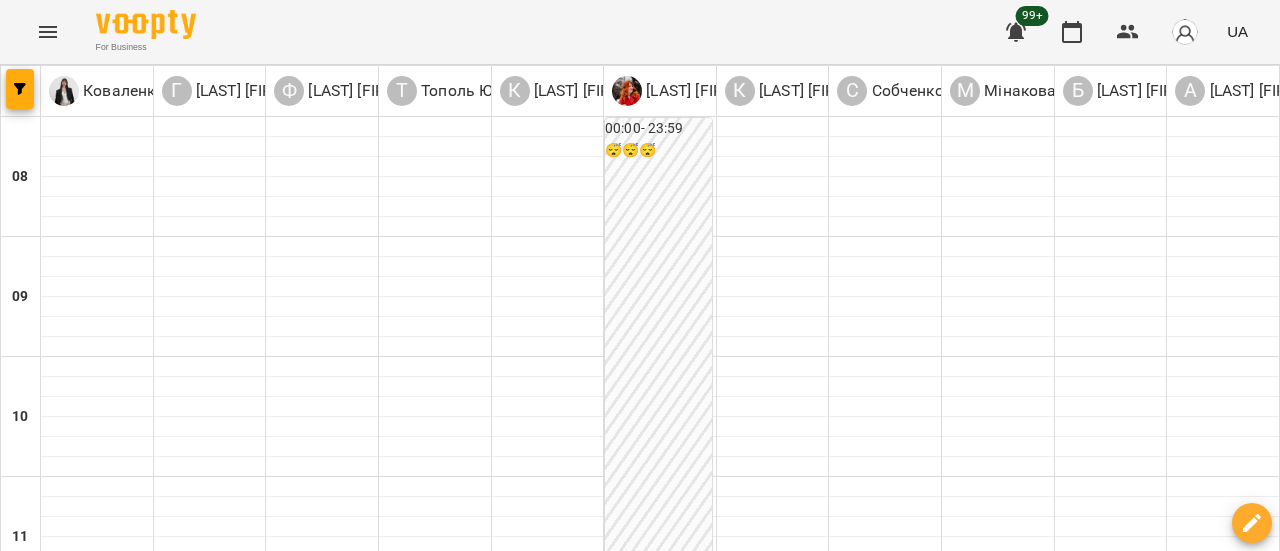 scroll, scrollTop: 0, scrollLeft: 0, axis: both 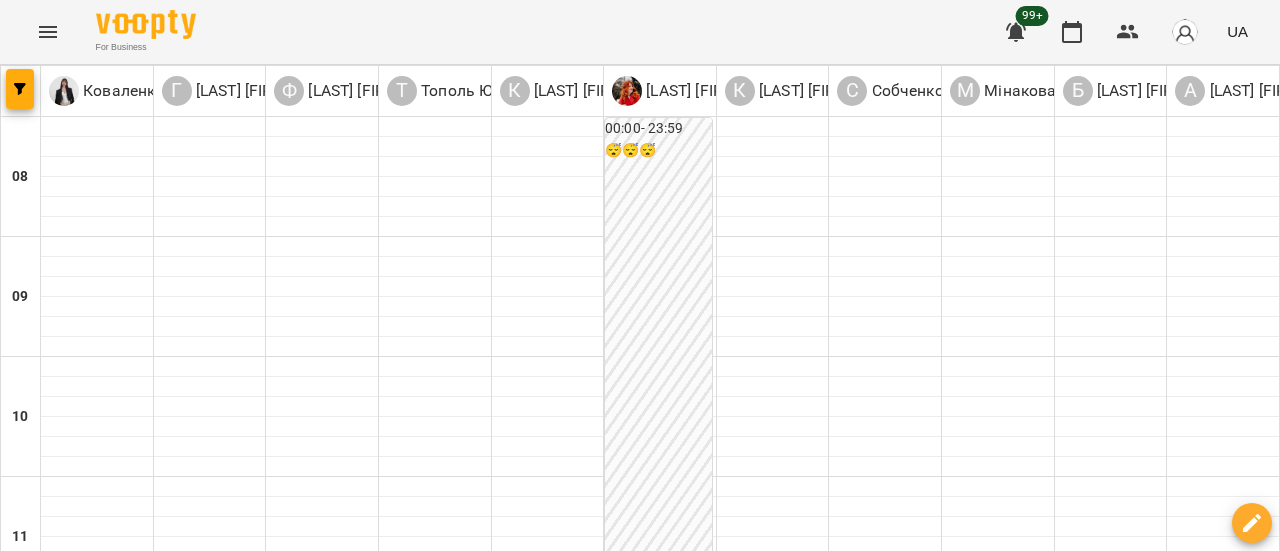 click 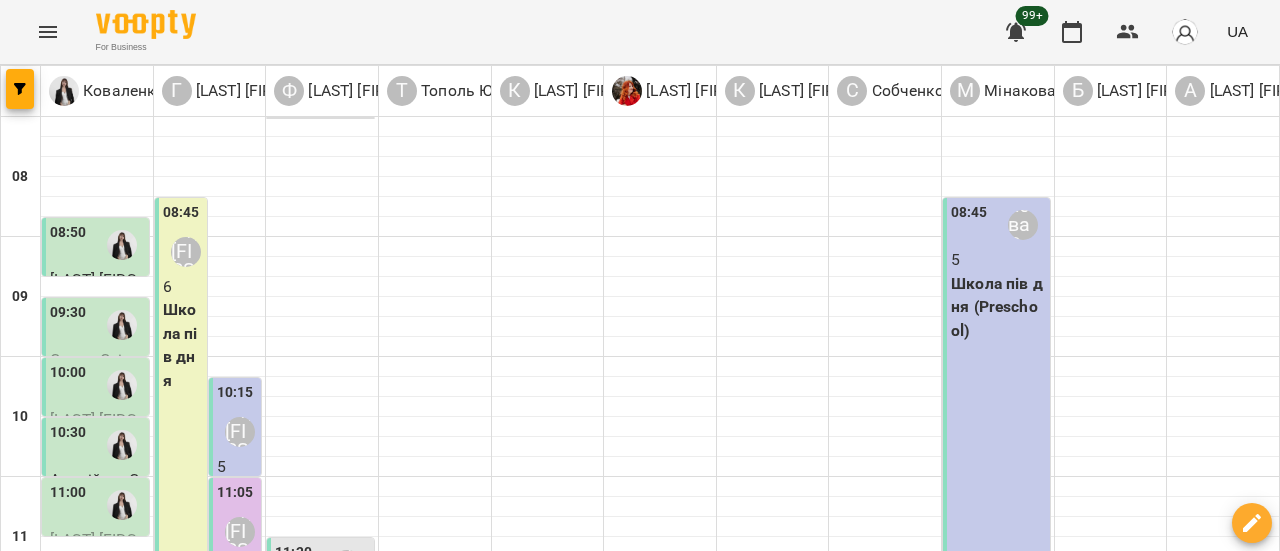 click at bounding box center (540, 1648) 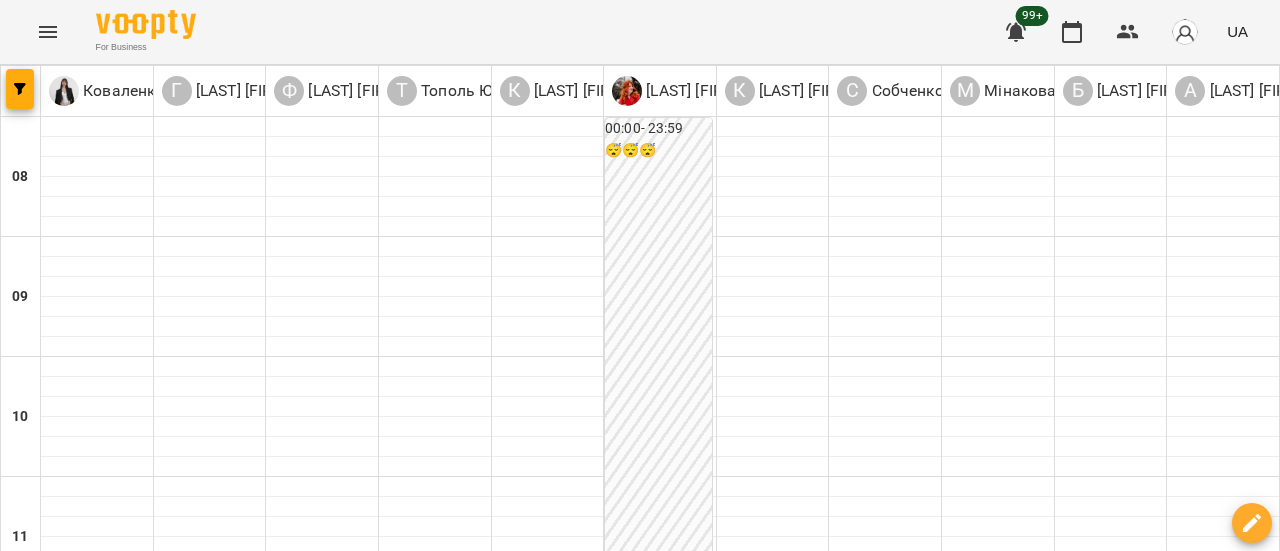 scroll, scrollTop: 0, scrollLeft: 0, axis: both 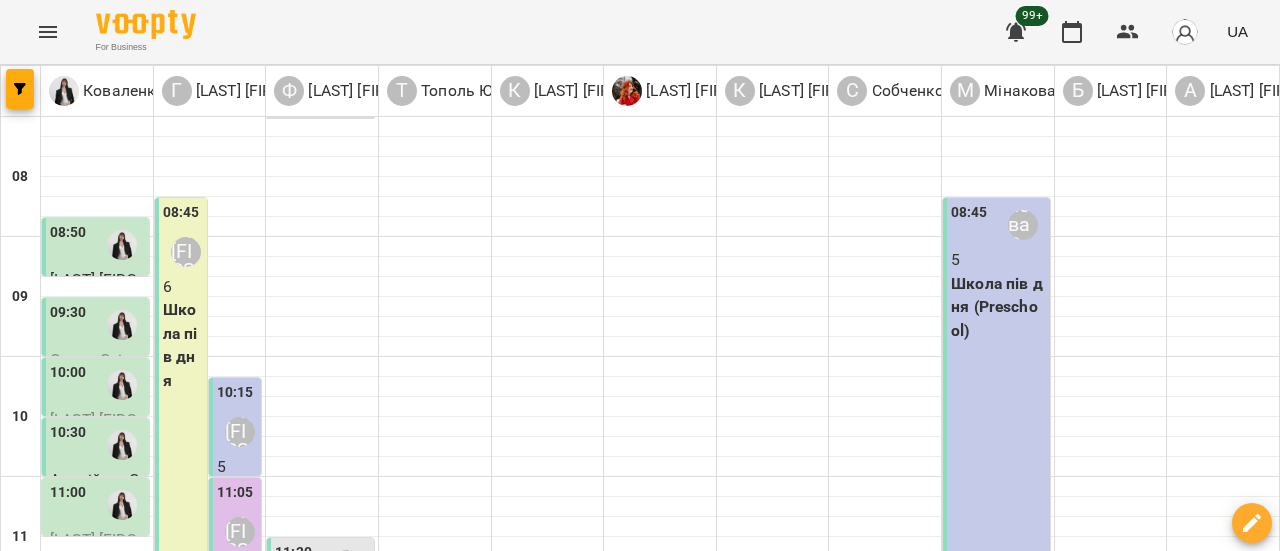 click on "05 серп" at bounding box center (422, 1602) 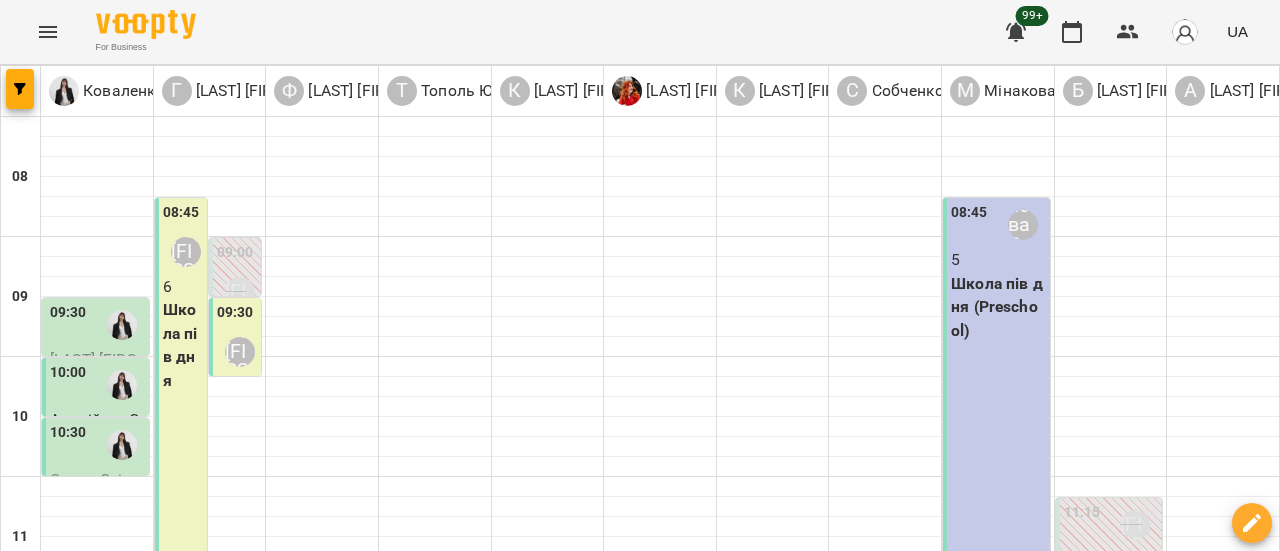 scroll, scrollTop: 400, scrollLeft: 0, axis: vertical 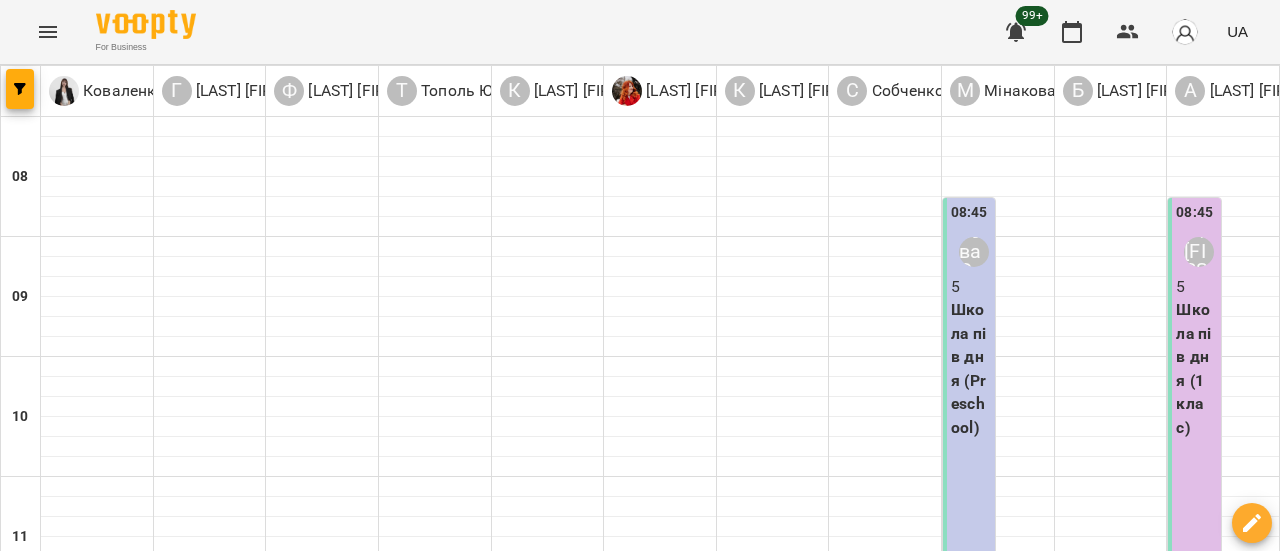 click on "чт 07 серп" at bounding box center [832, 1589] 